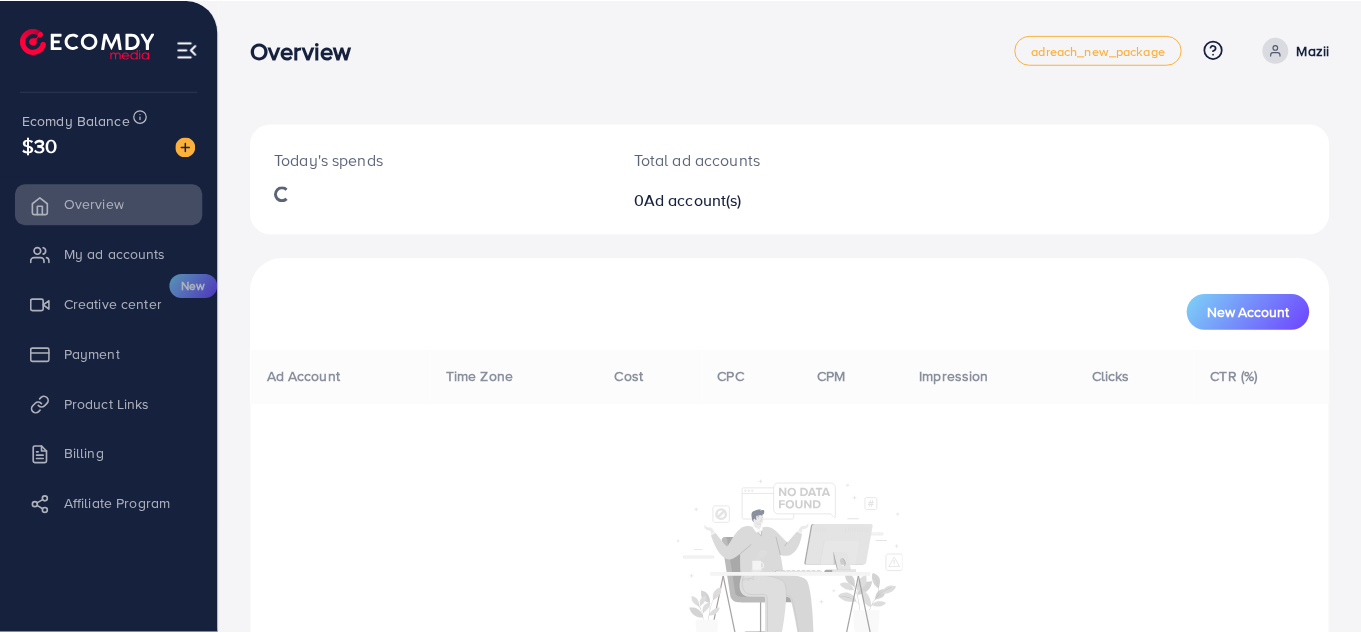 scroll, scrollTop: 0, scrollLeft: 0, axis: both 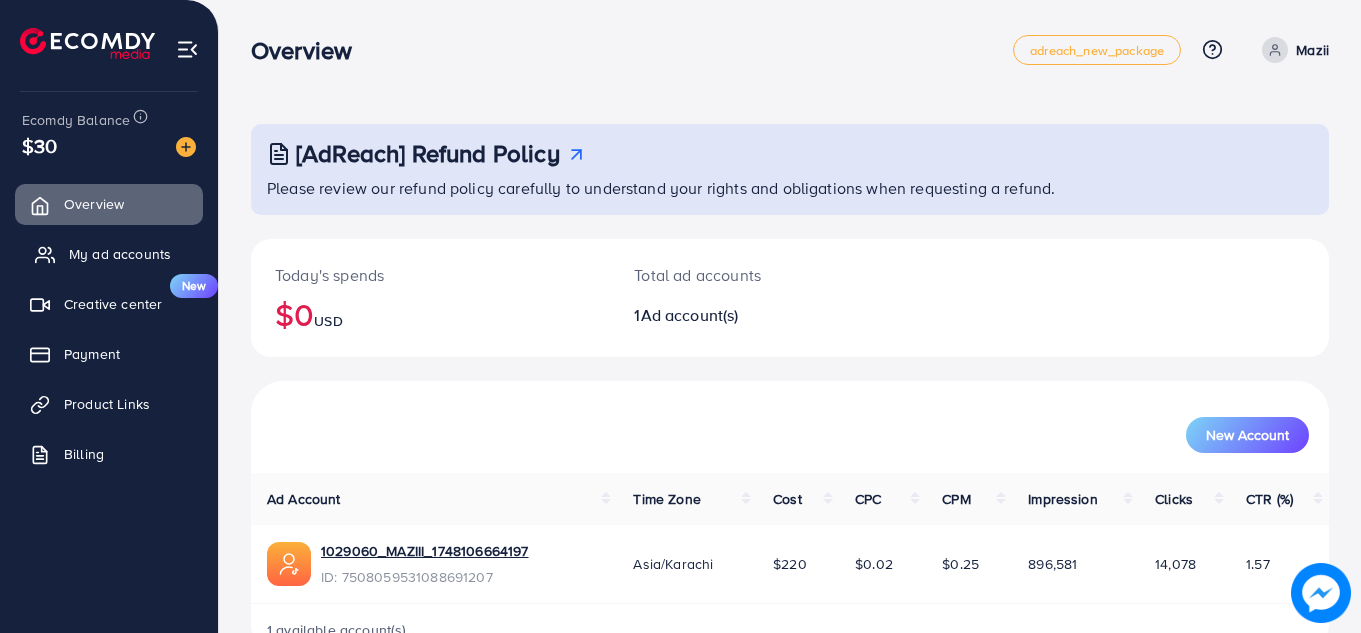 click on "My ad accounts" at bounding box center [120, 254] 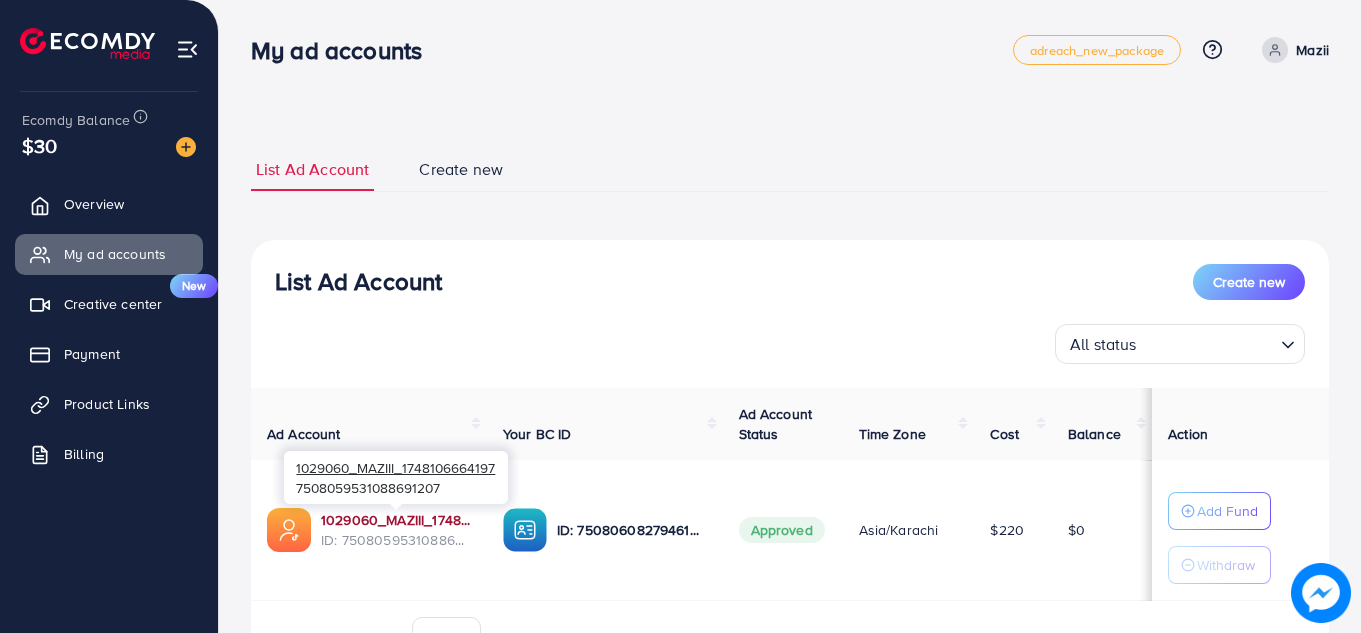 click on "1029060_MAZIII_1748106664197" at bounding box center (396, 520) 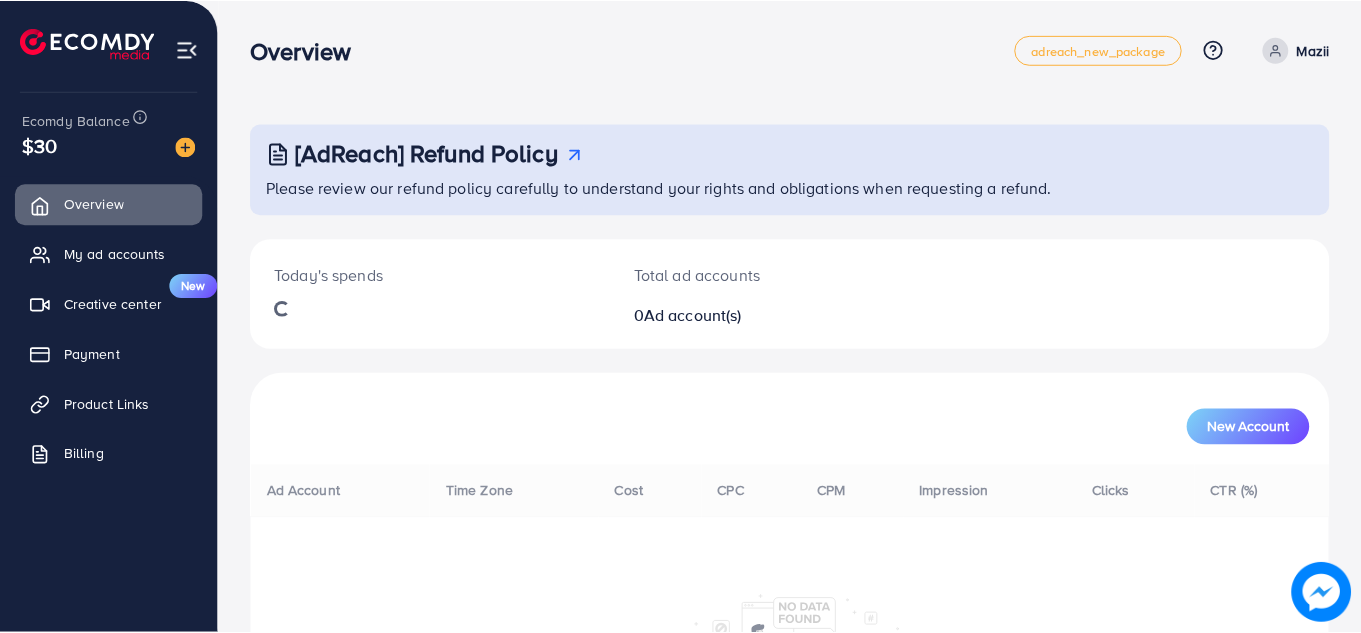 scroll, scrollTop: 0, scrollLeft: 0, axis: both 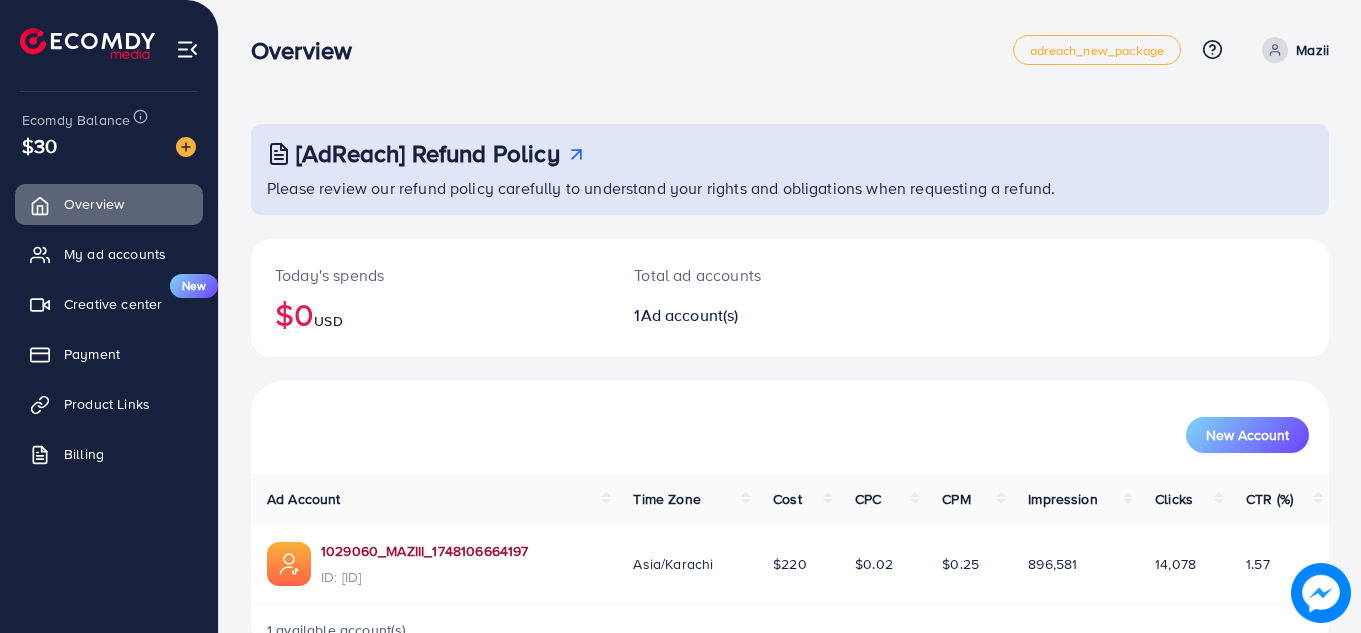 click on "1029060_MAZIII_1748106664197" at bounding box center [424, 551] 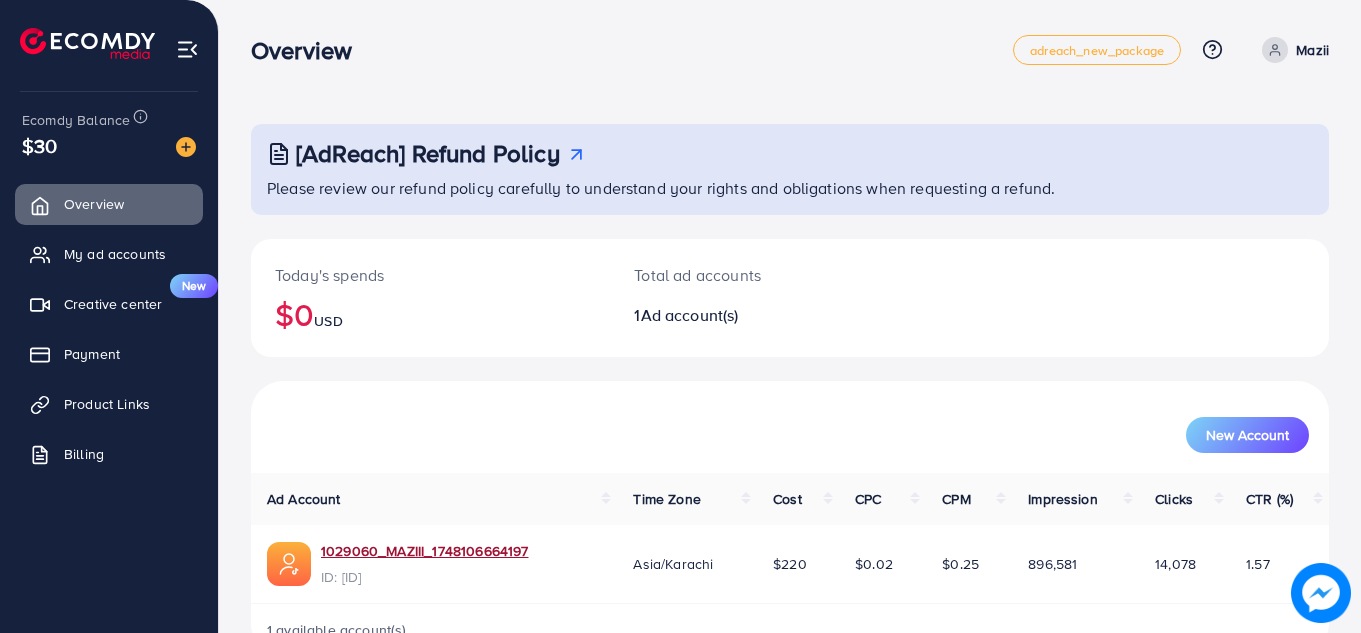 scroll, scrollTop: 55, scrollLeft: 0, axis: vertical 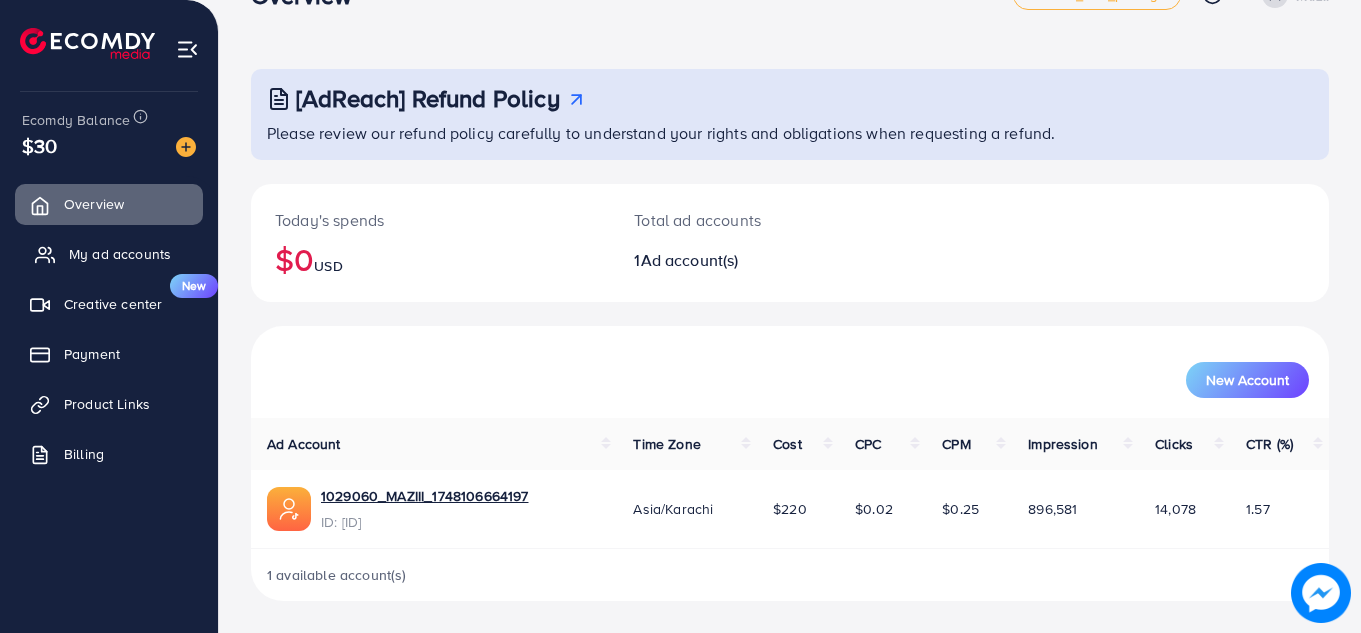 click on "My ad accounts" at bounding box center (120, 254) 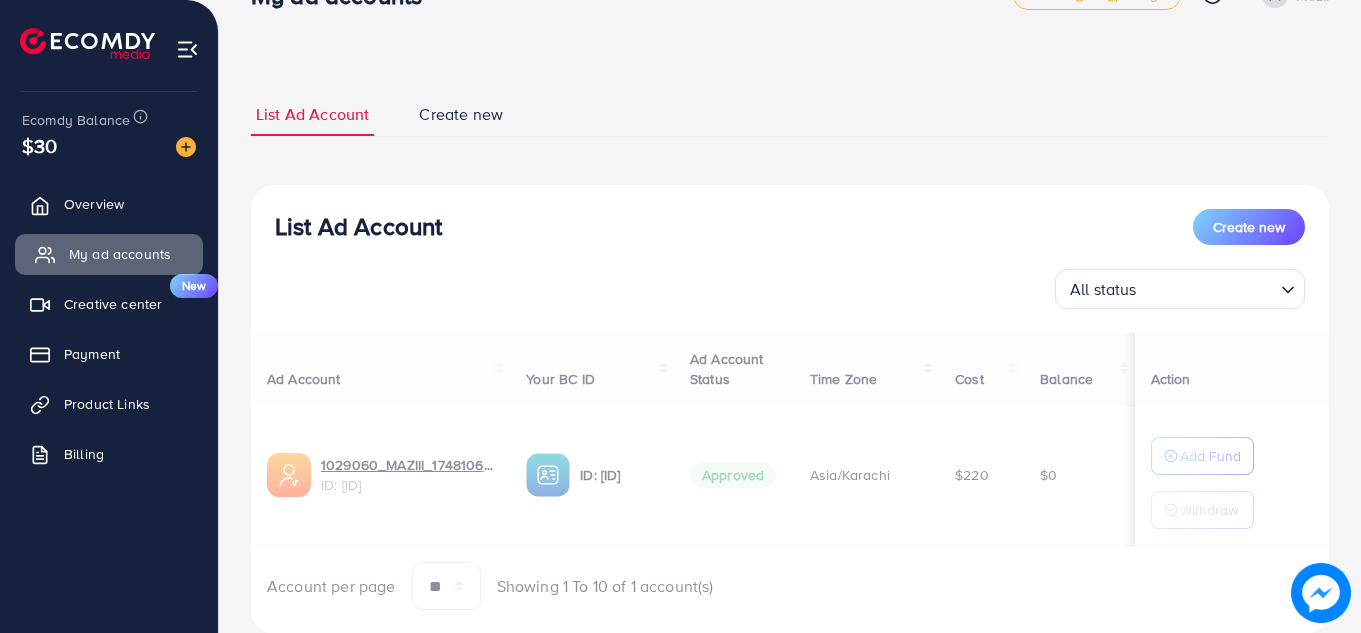 scroll, scrollTop: 0, scrollLeft: 0, axis: both 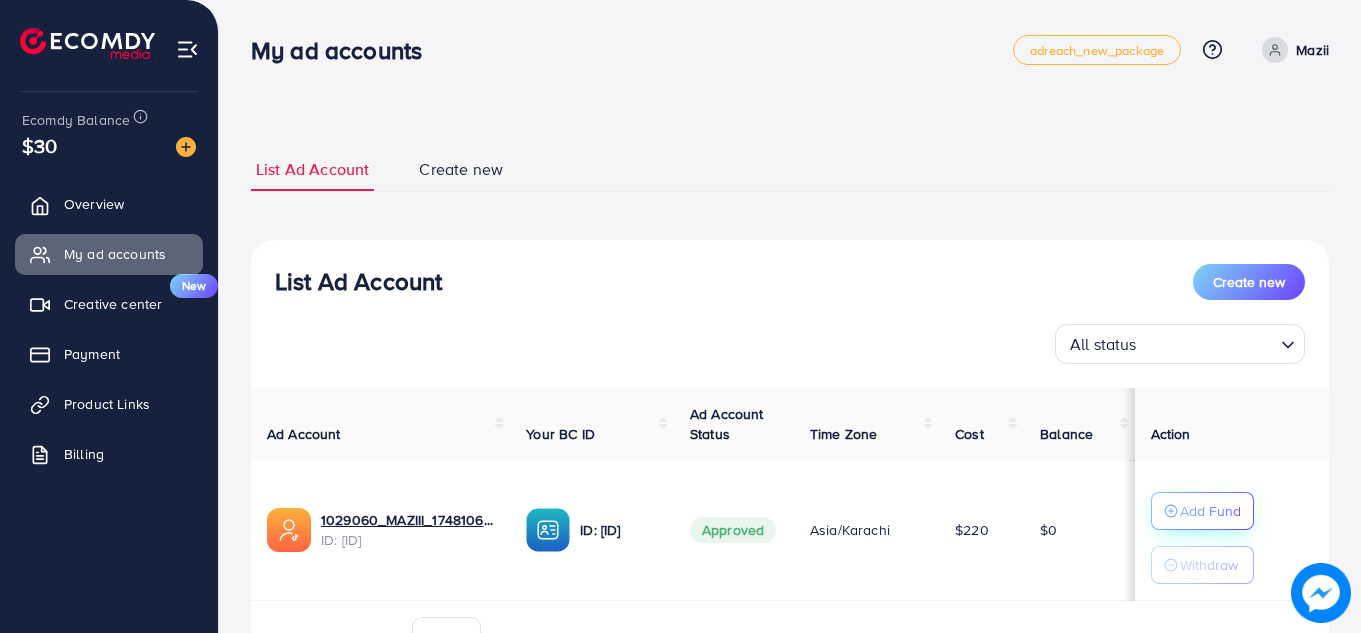click on "Add Fund" at bounding box center [1210, 511] 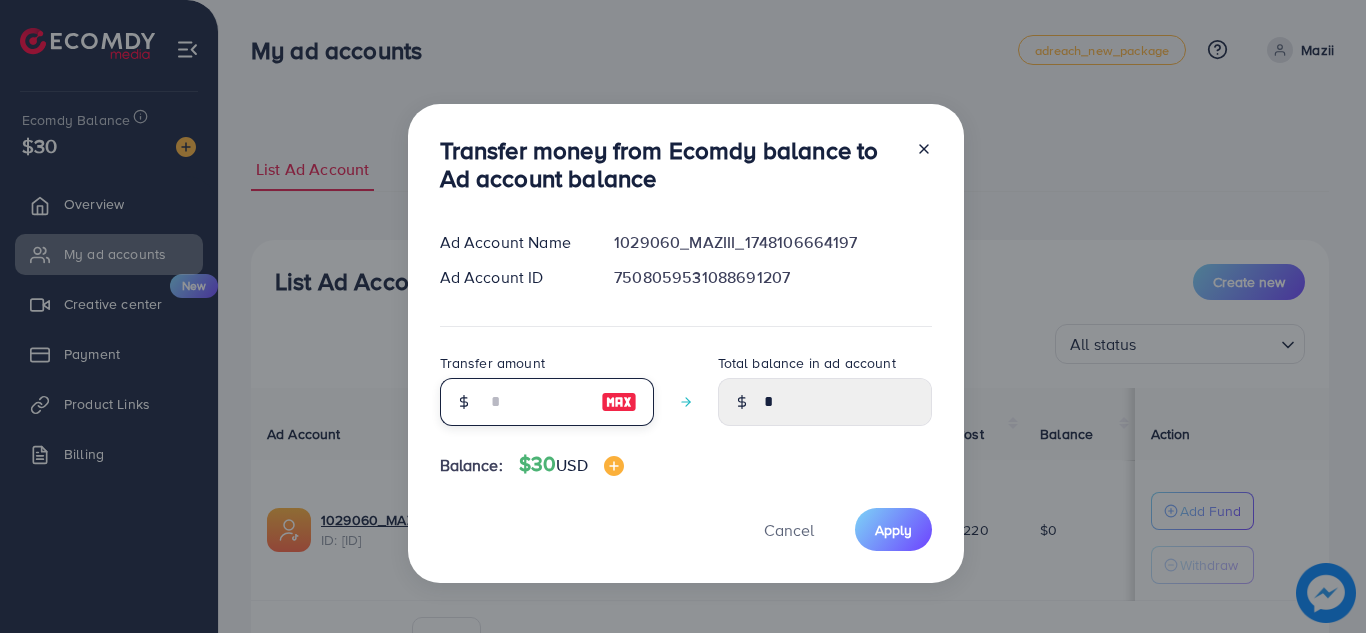 click at bounding box center (536, 402) 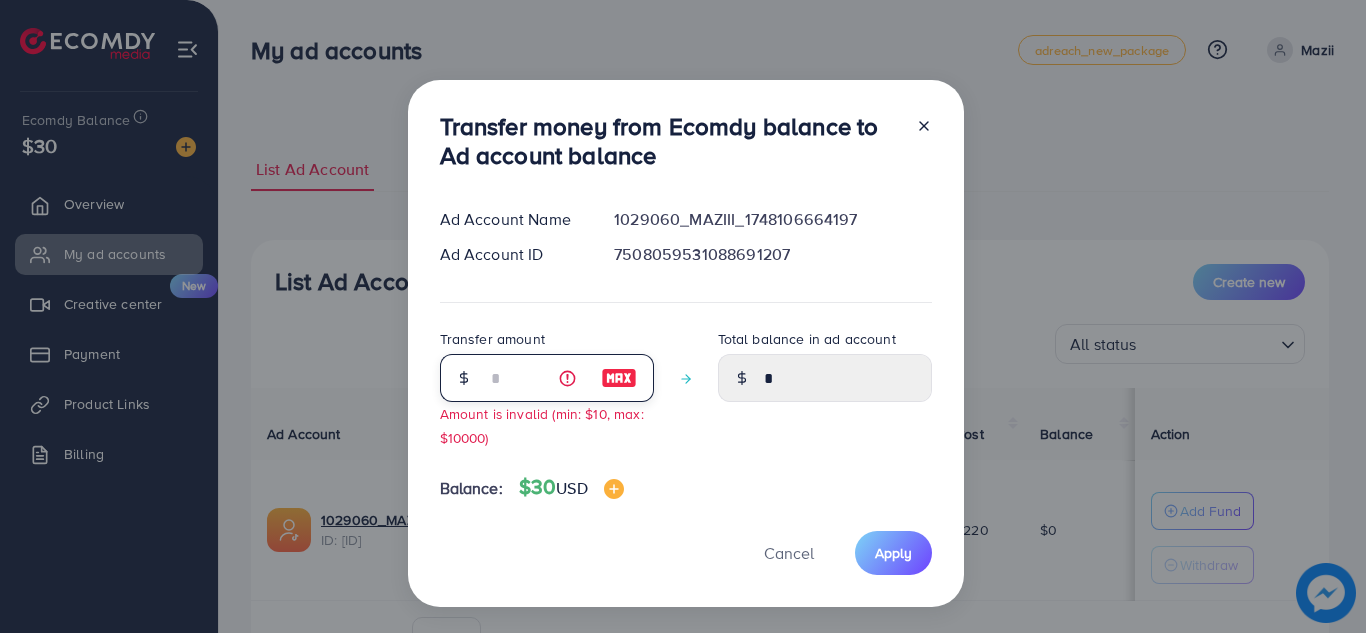 type on "****" 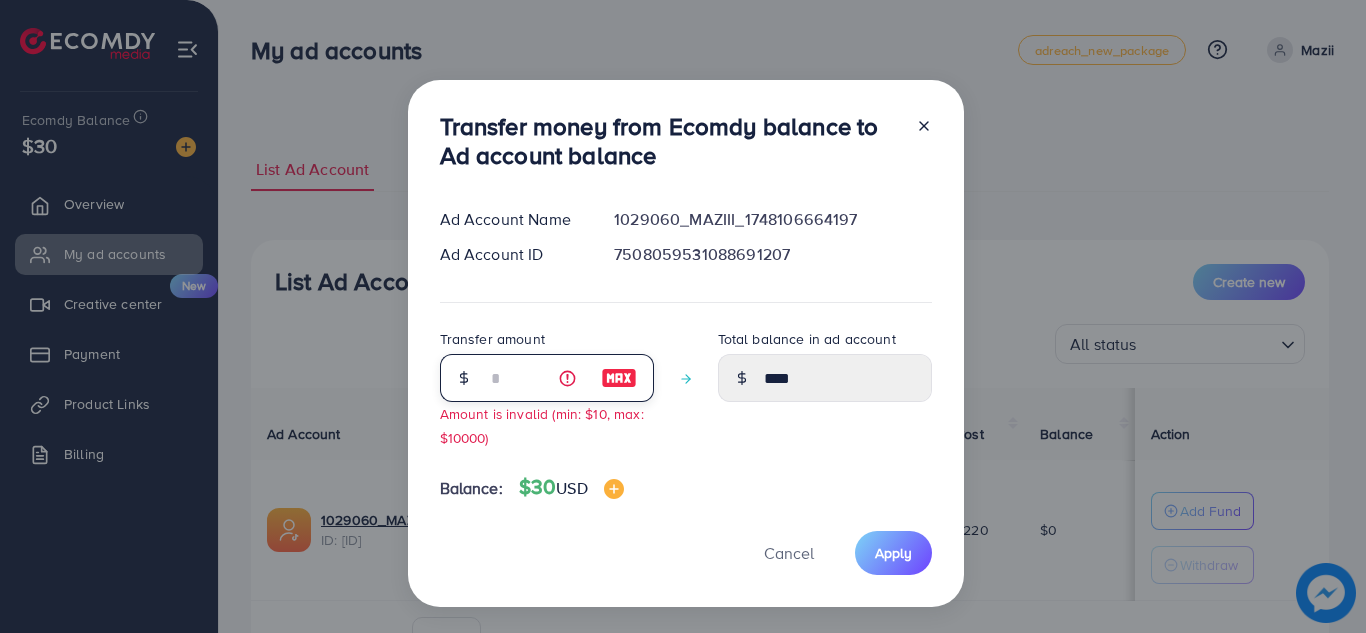 type on "**" 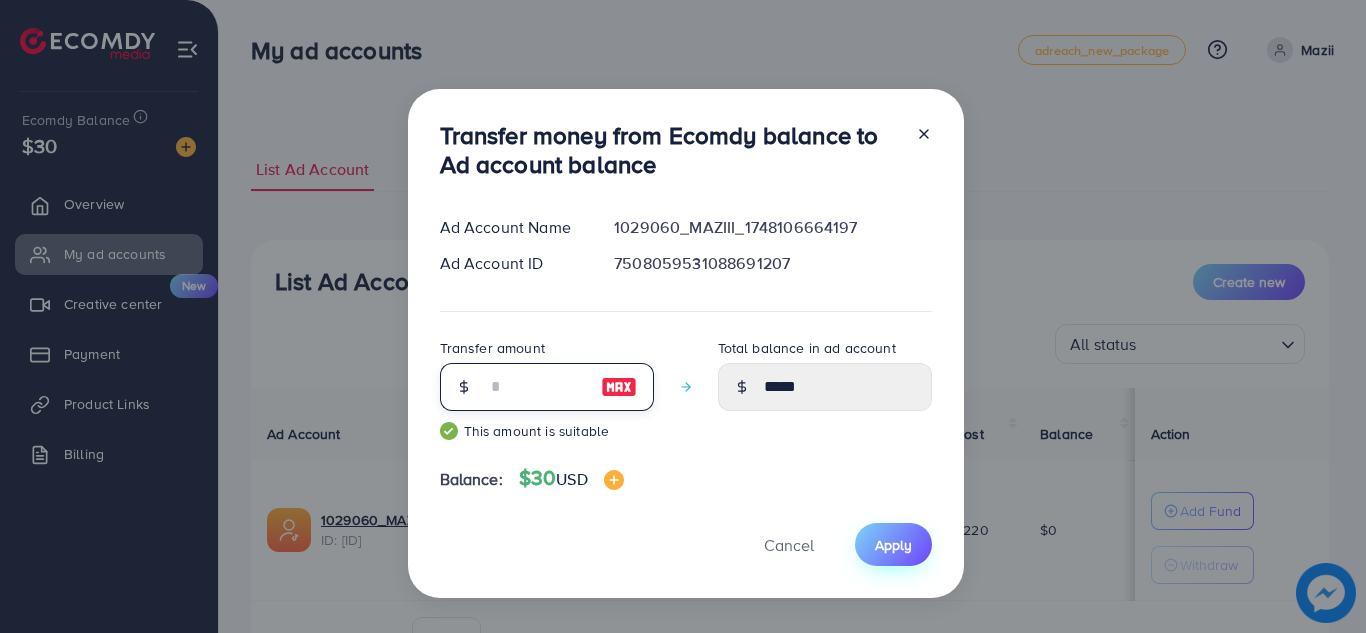 type on "**" 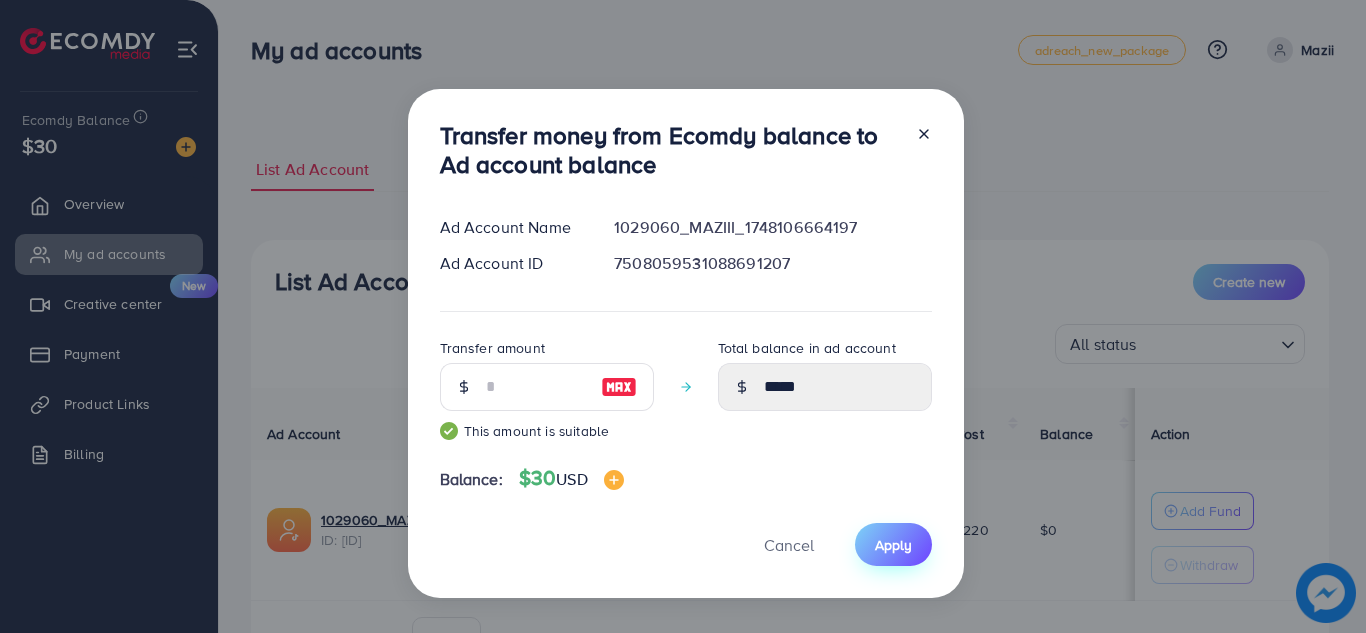 click on "Apply" at bounding box center (893, 545) 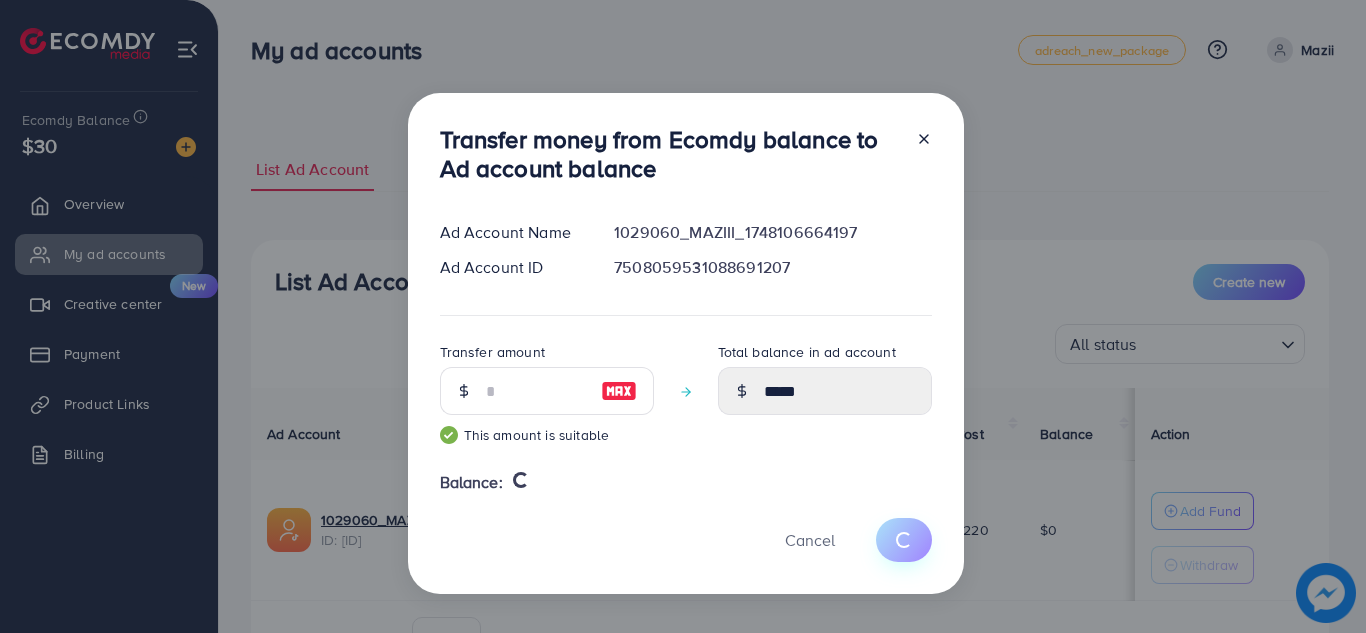 type 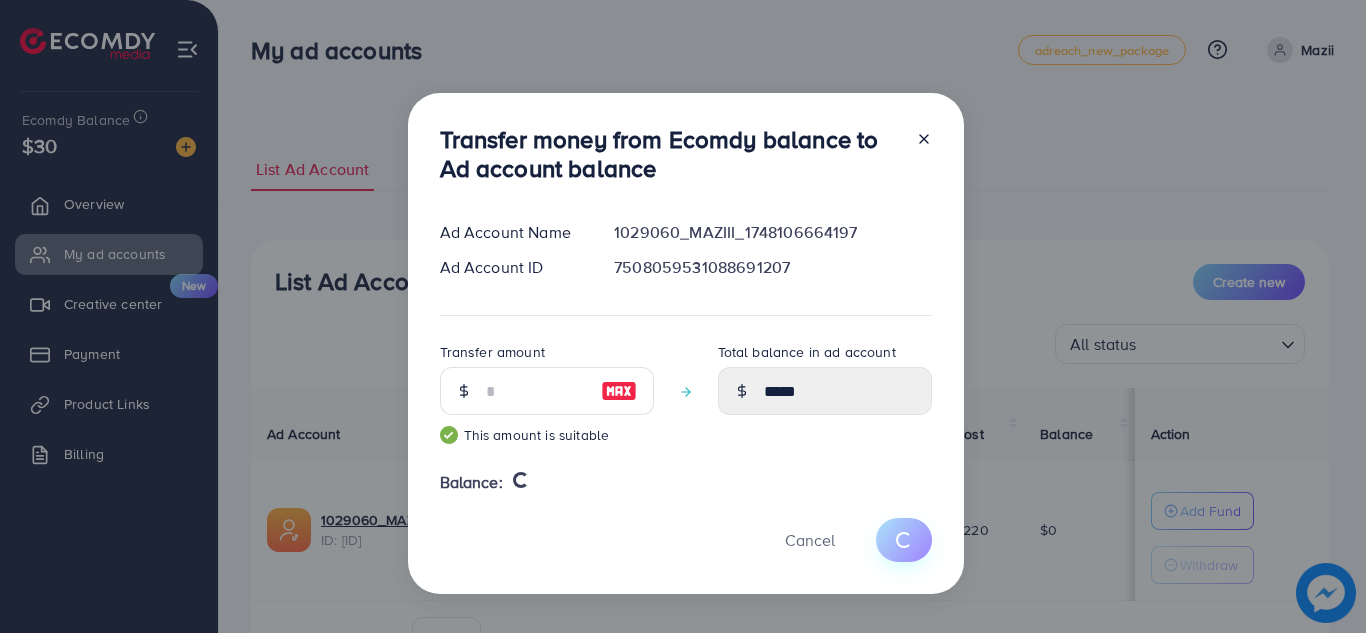 type on "*" 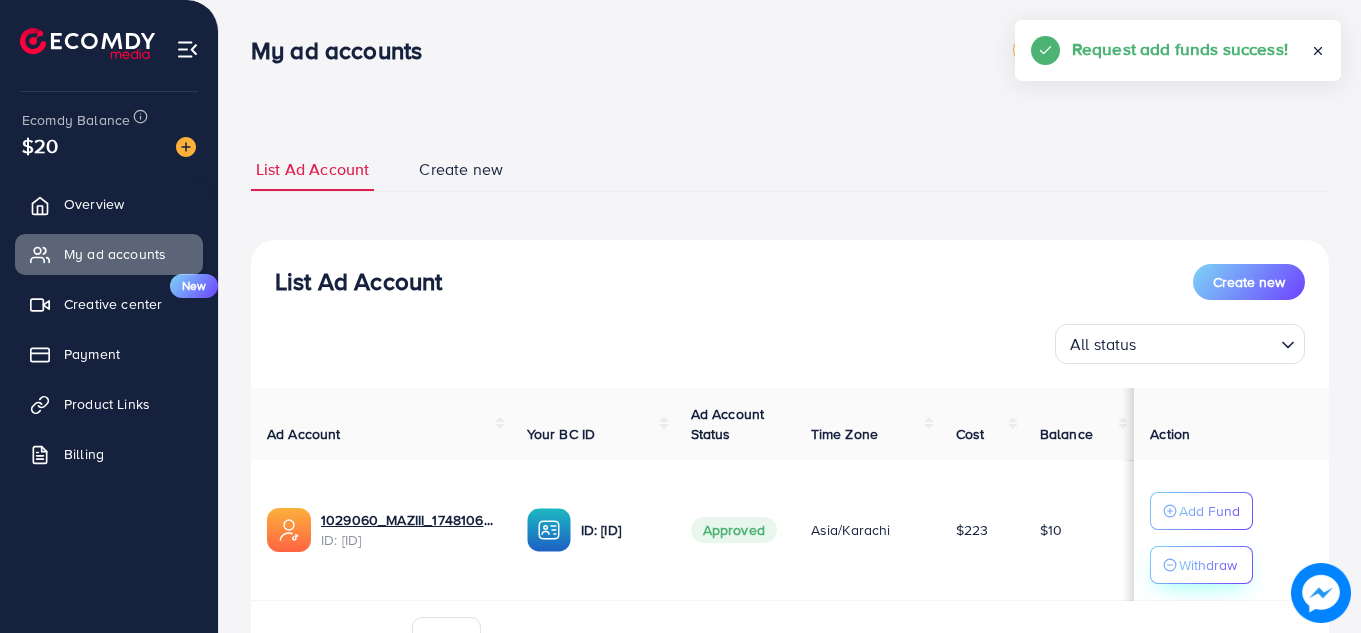 click on "Withdraw" at bounding box center (1201, 565) 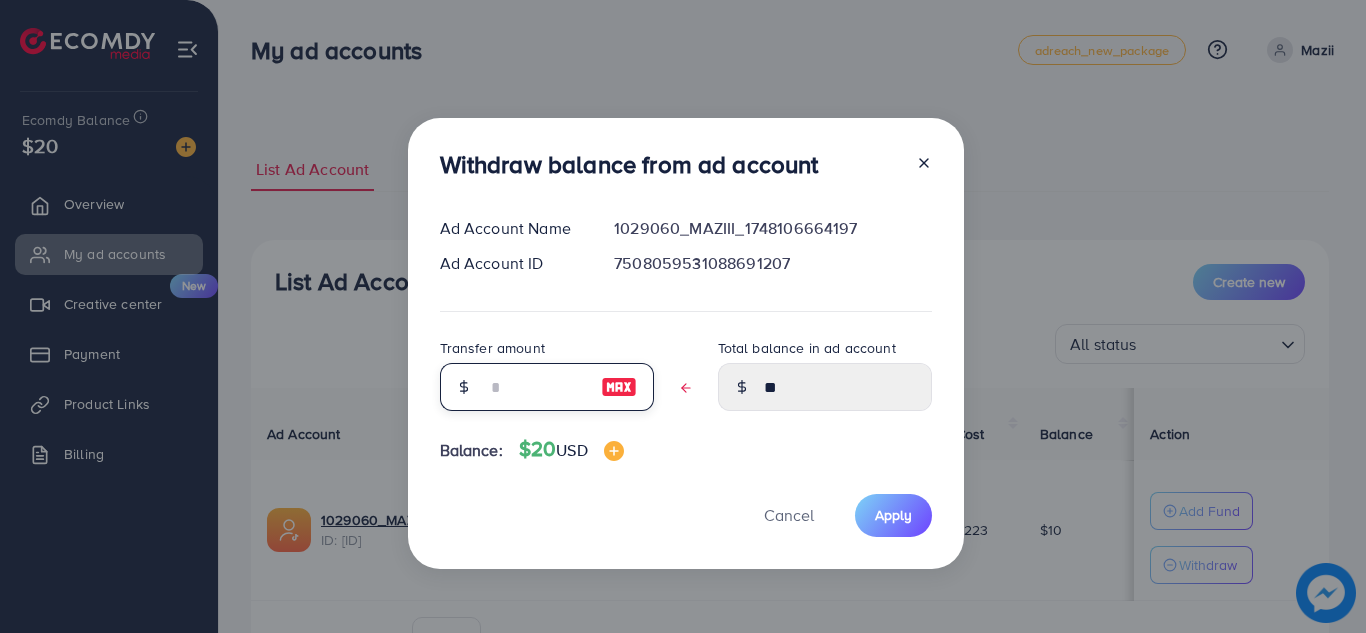 click at bounding box center [536, 387] 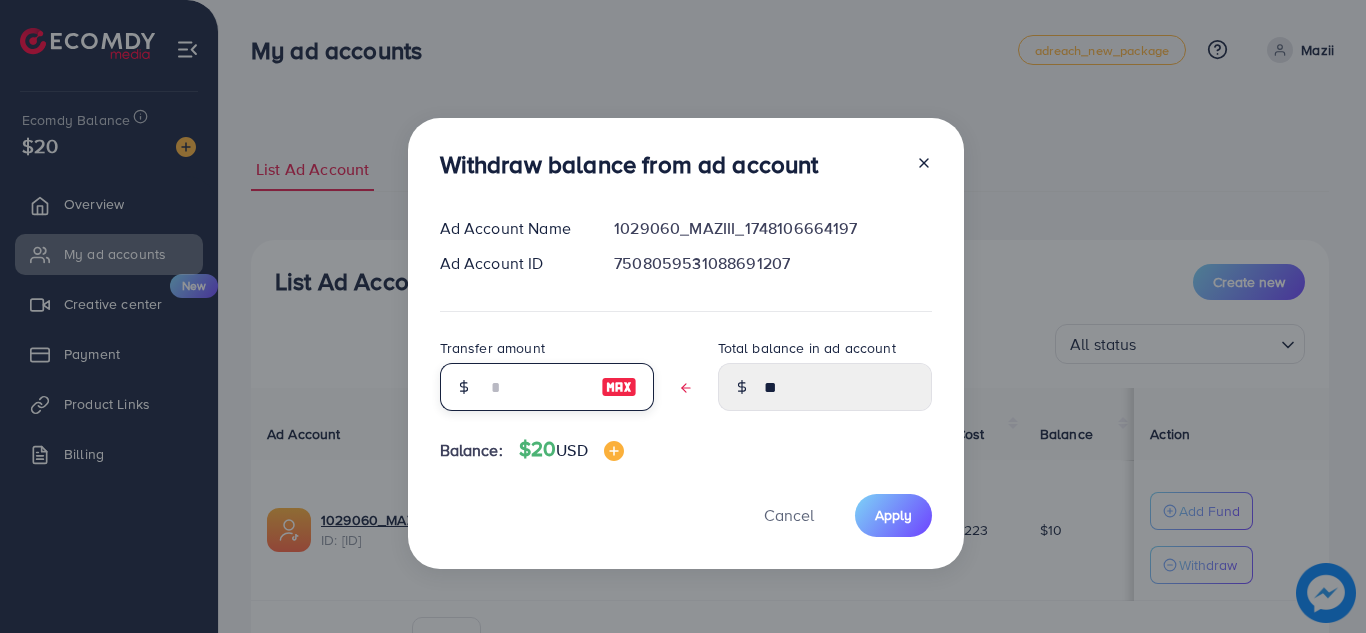 type on "*" 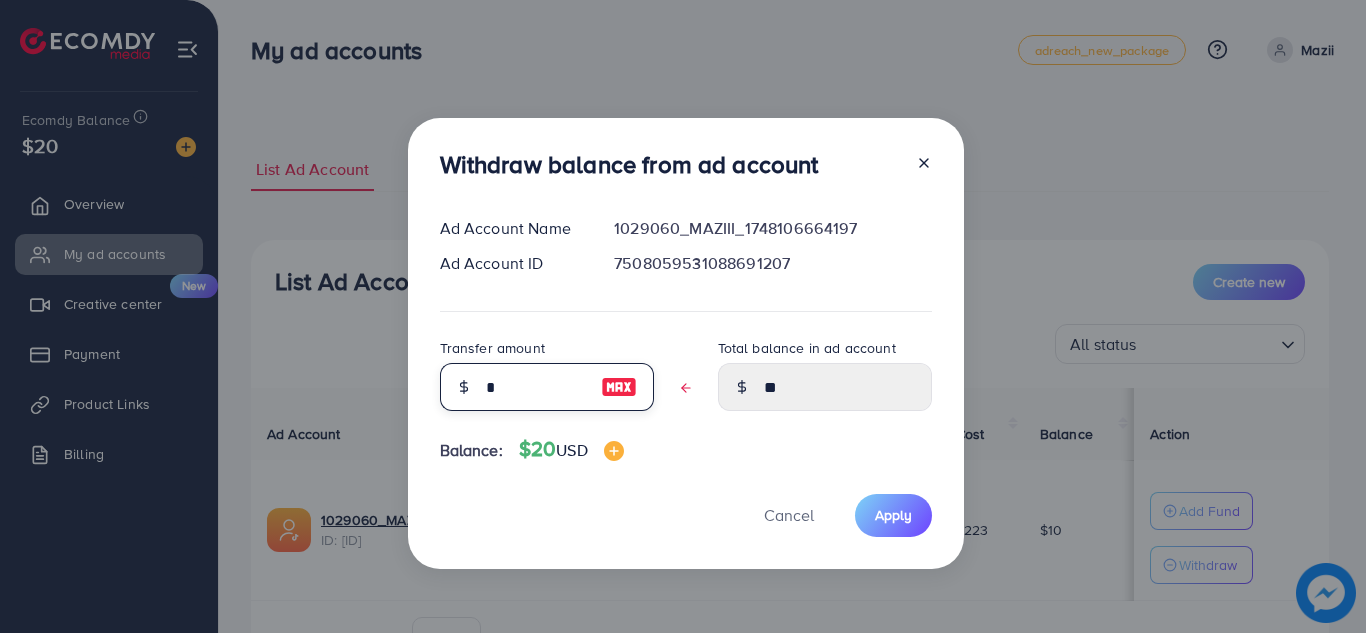 type on "****" 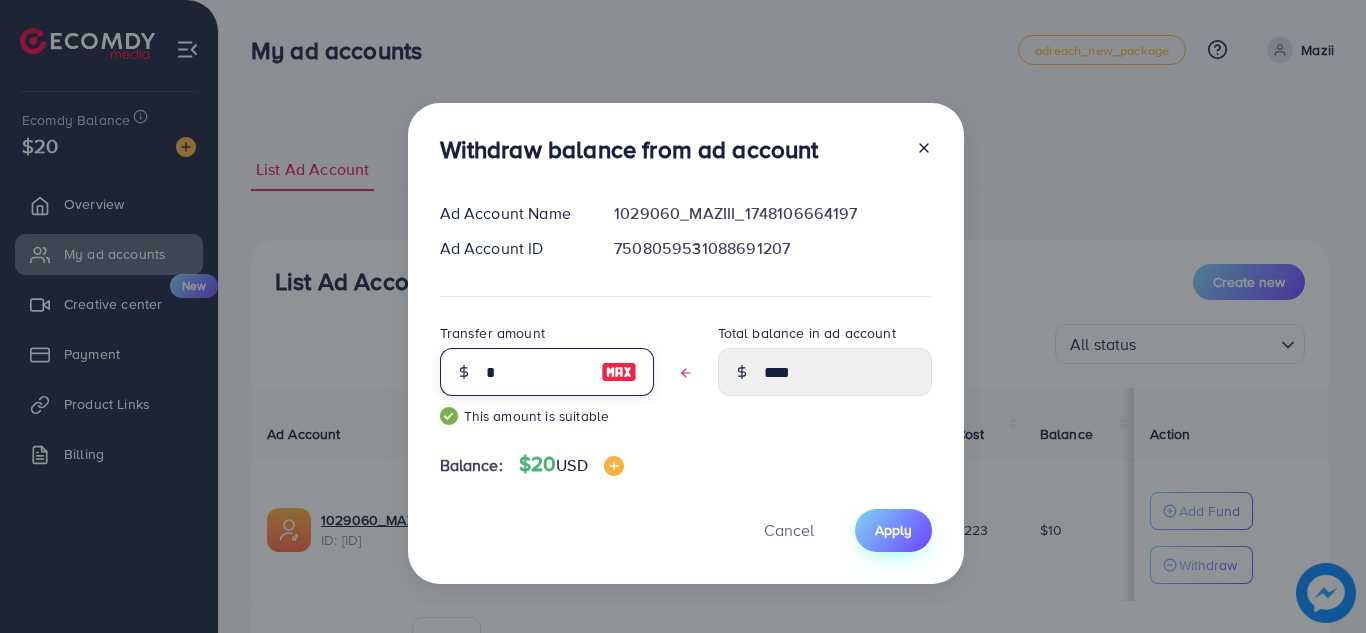 type on "*" 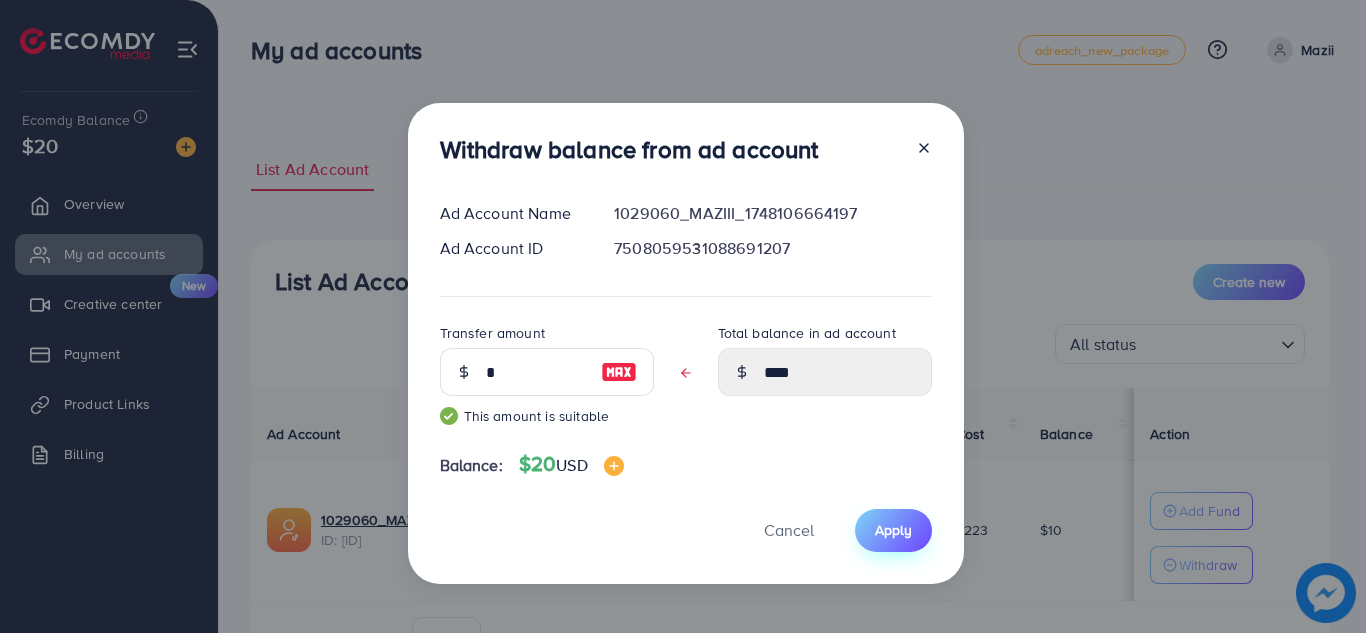 click on "Apply" at bounding box center (893, 530) 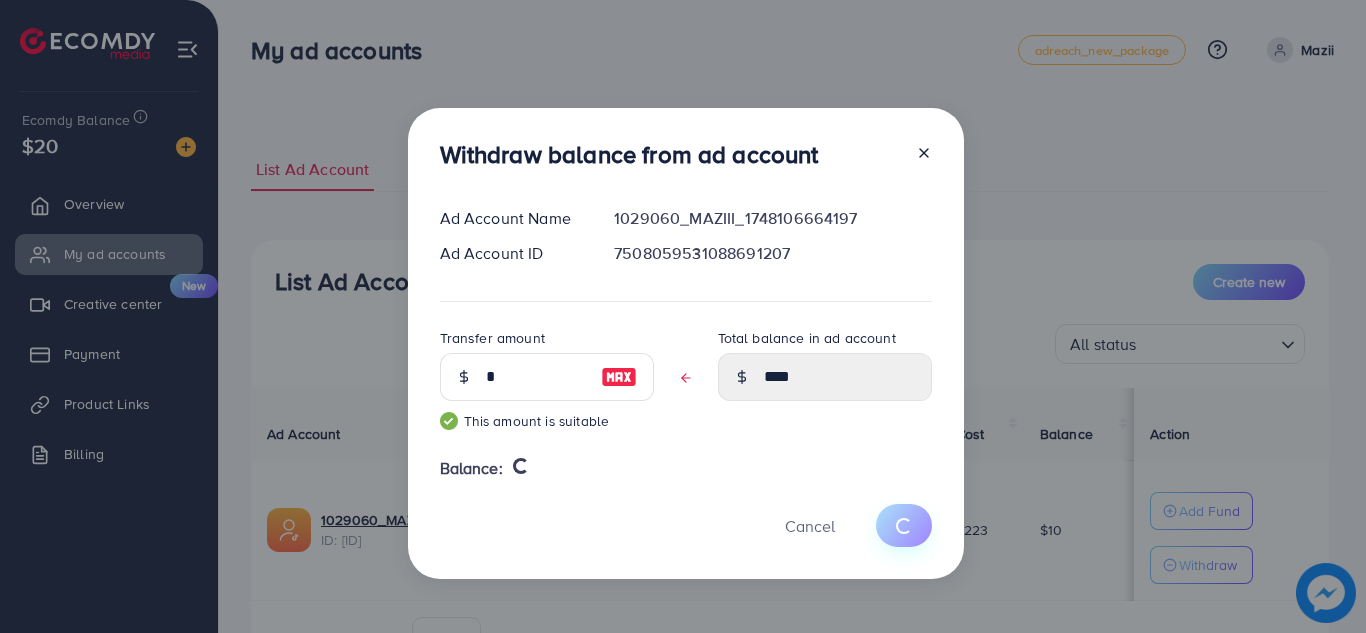 type 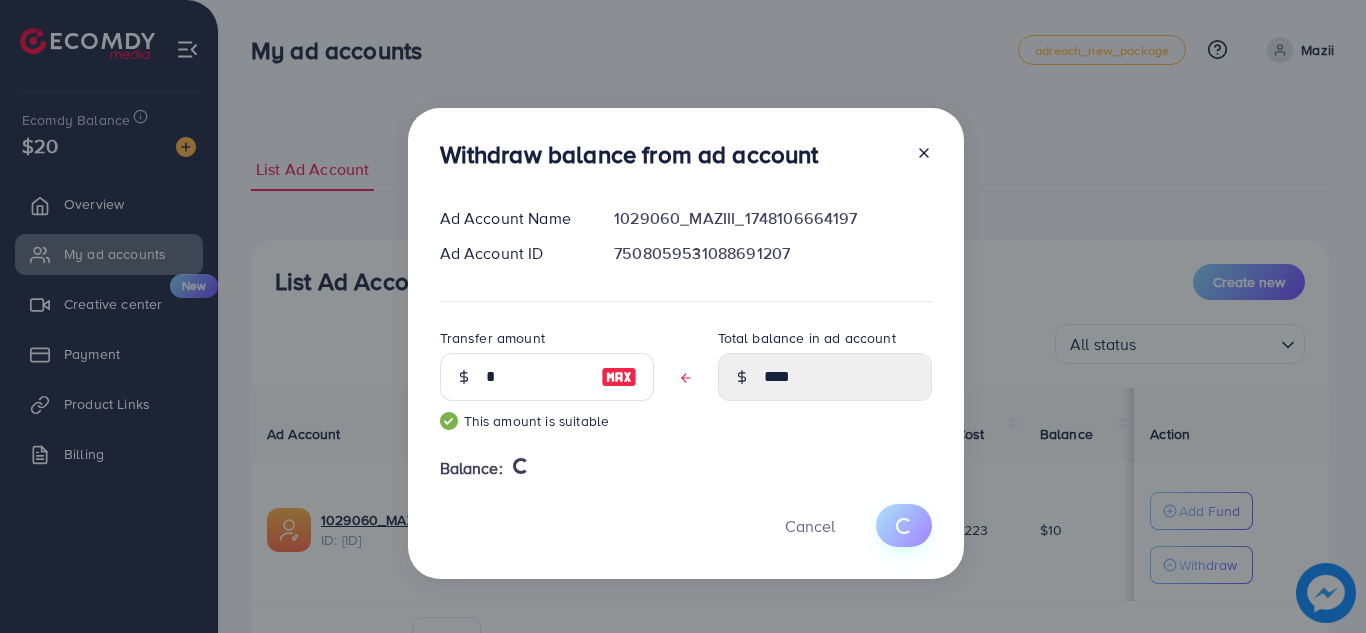type on "**" 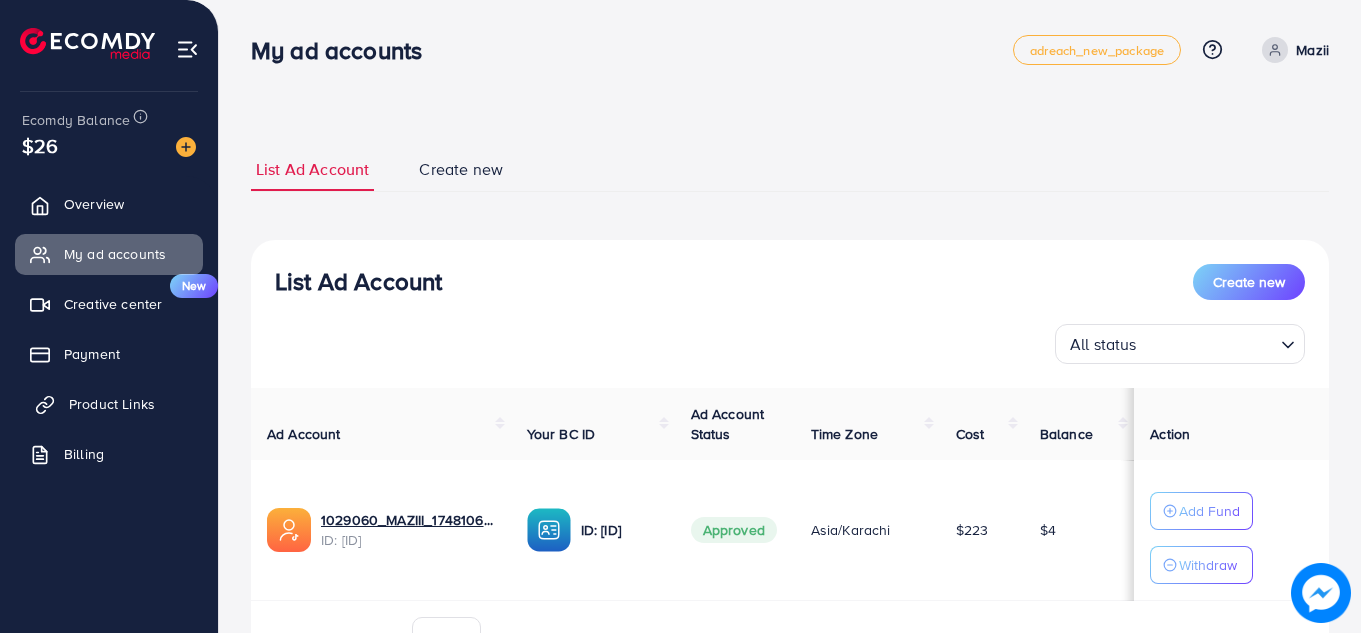 click on "Product Links" at bounding box center (109, 404) 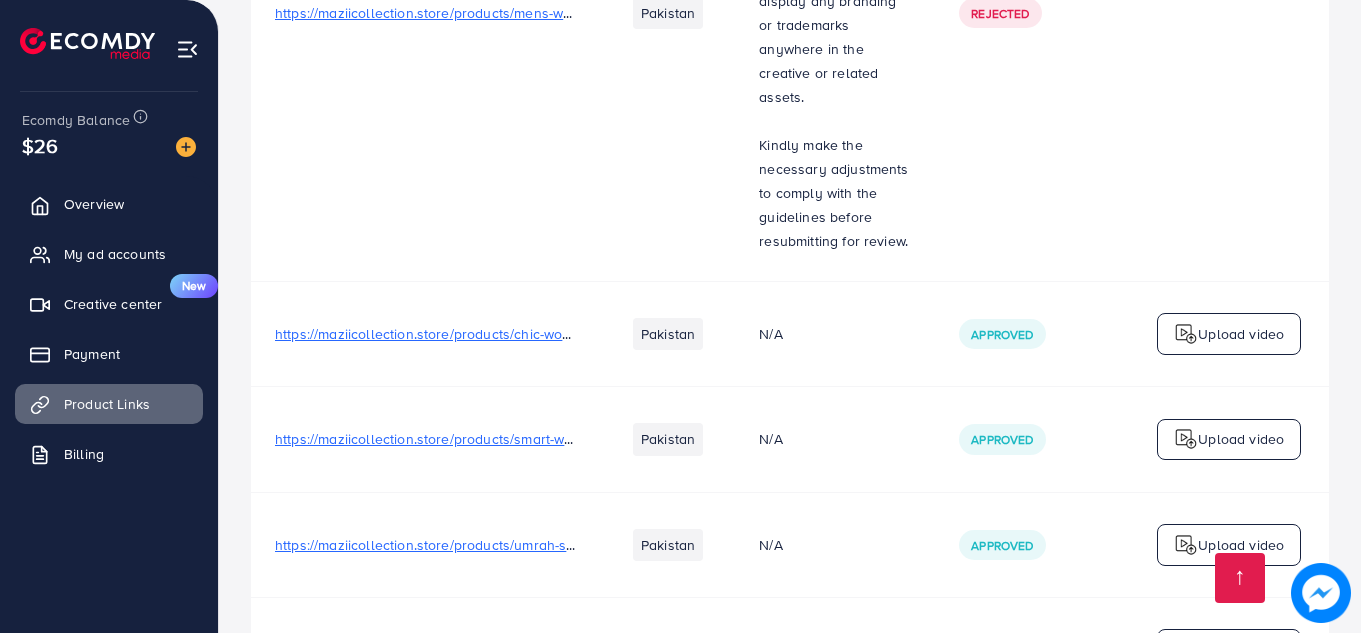 scroll, scrollTop: 1921, scrollLeft: 0, axis: vertical 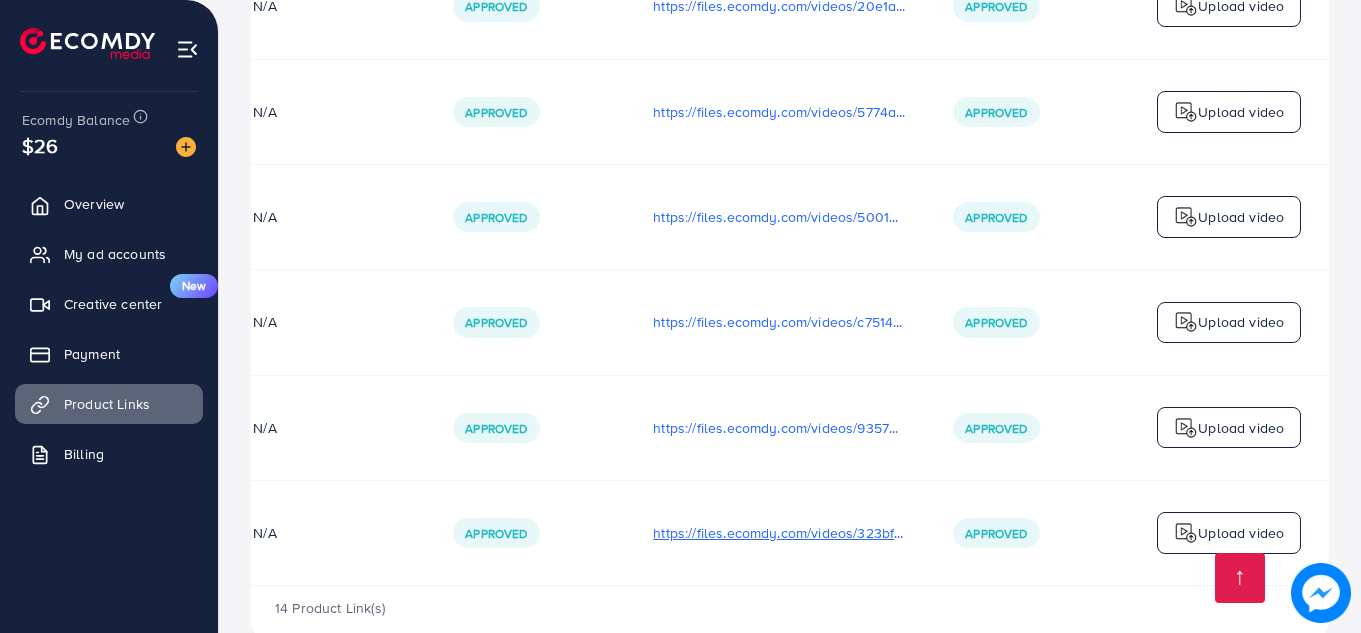 click on "https://files.ecomdy.com/videos/323bf5d7-87bd-4485-8934-5c13b98ed00f-1753524190331.mp4" at bounding box center [779, 533] 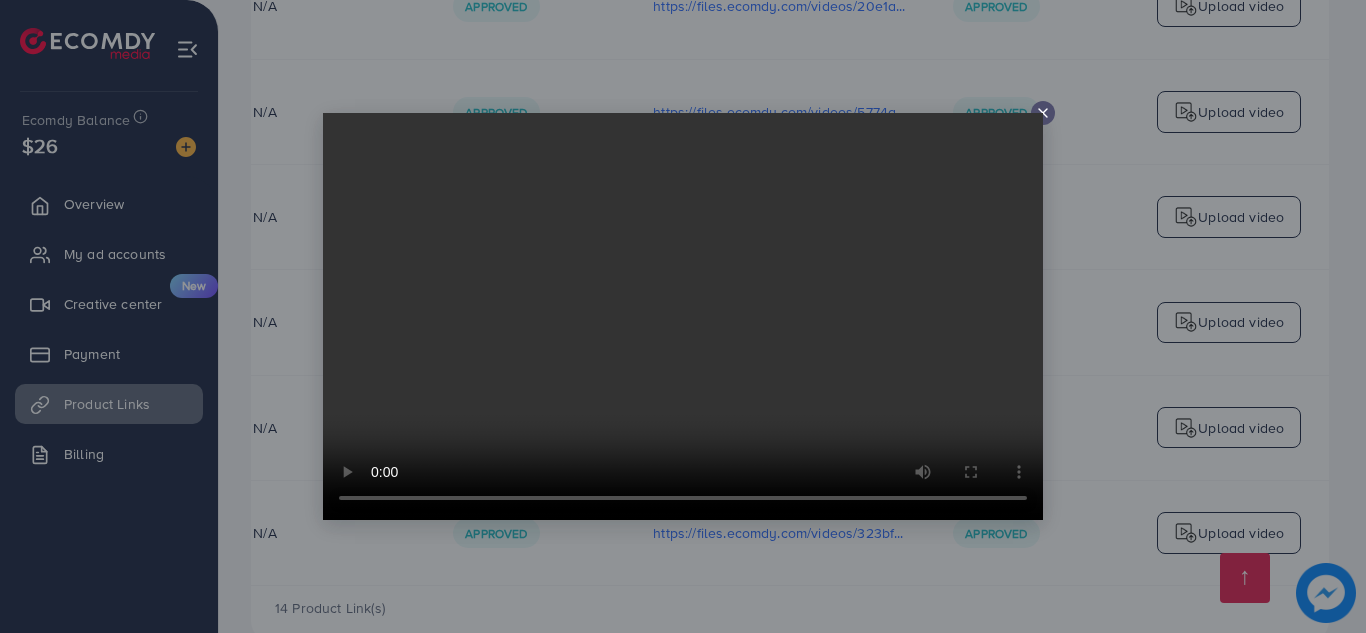 click 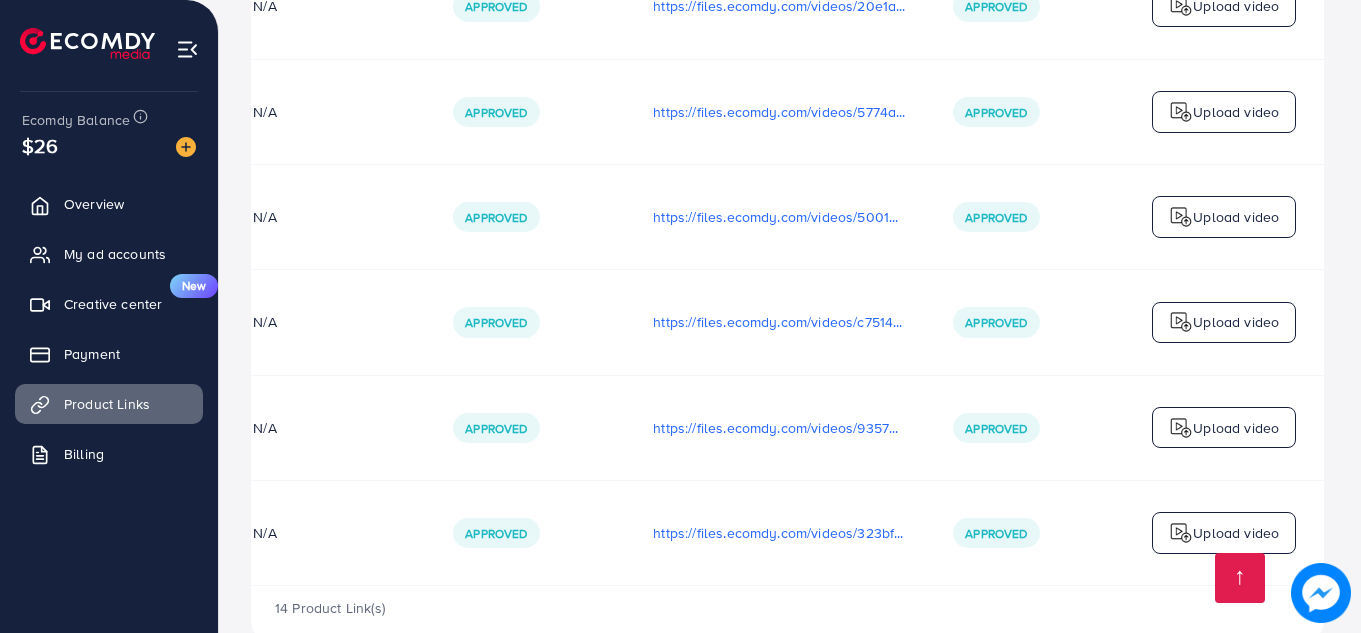 scroll, scrollTop: 0, scrollLeft: 501, axis: horizontal 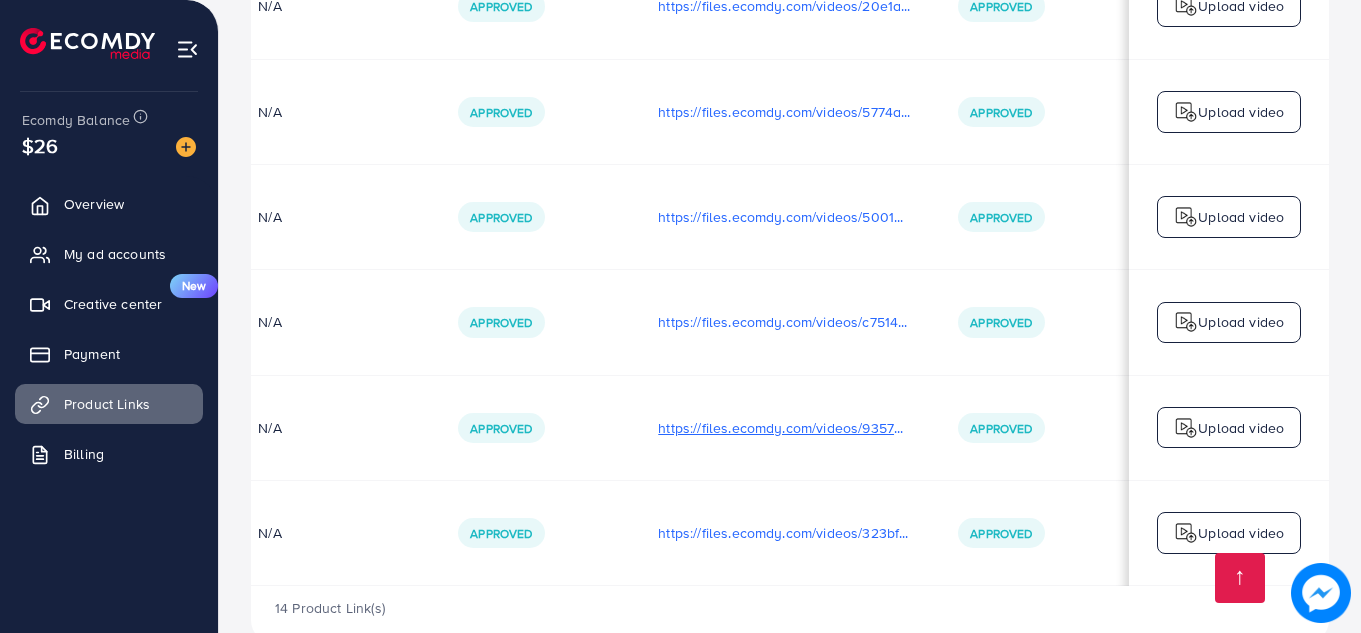 click on "https://files.ecomdy.com/videos/93579875-b830-4019-a832-0cd9c106ba27-1753524082673.mp4" at bounding box center (784, 428) 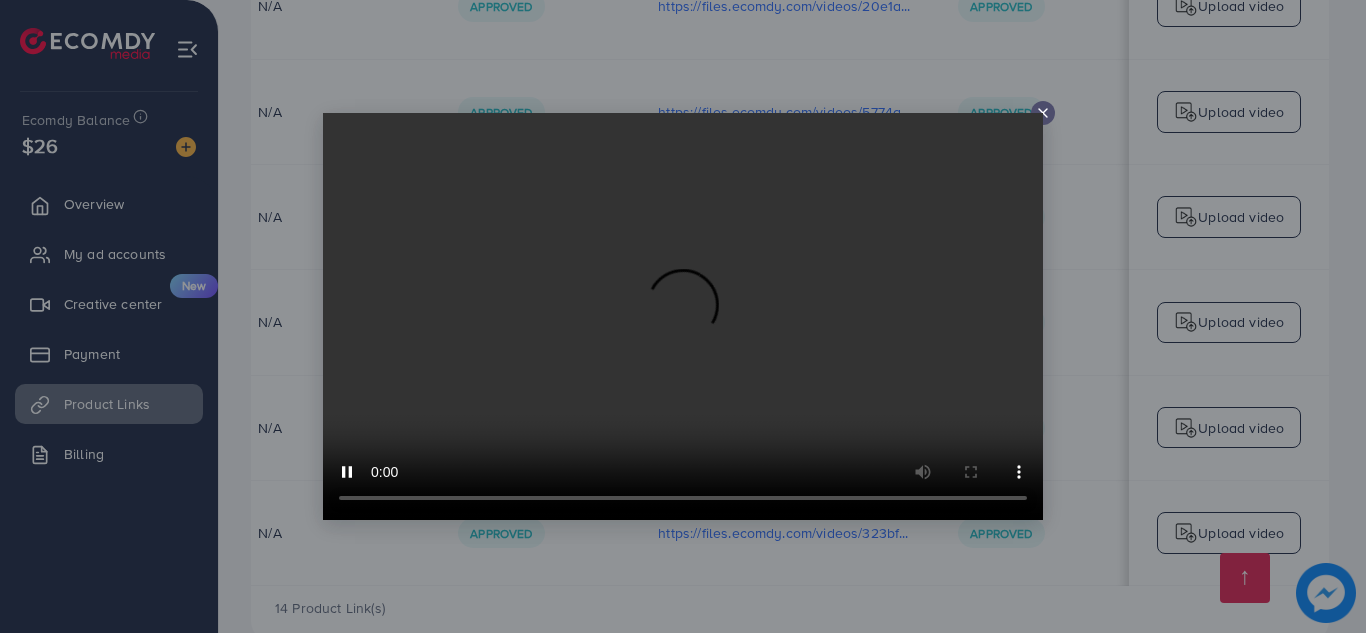 click 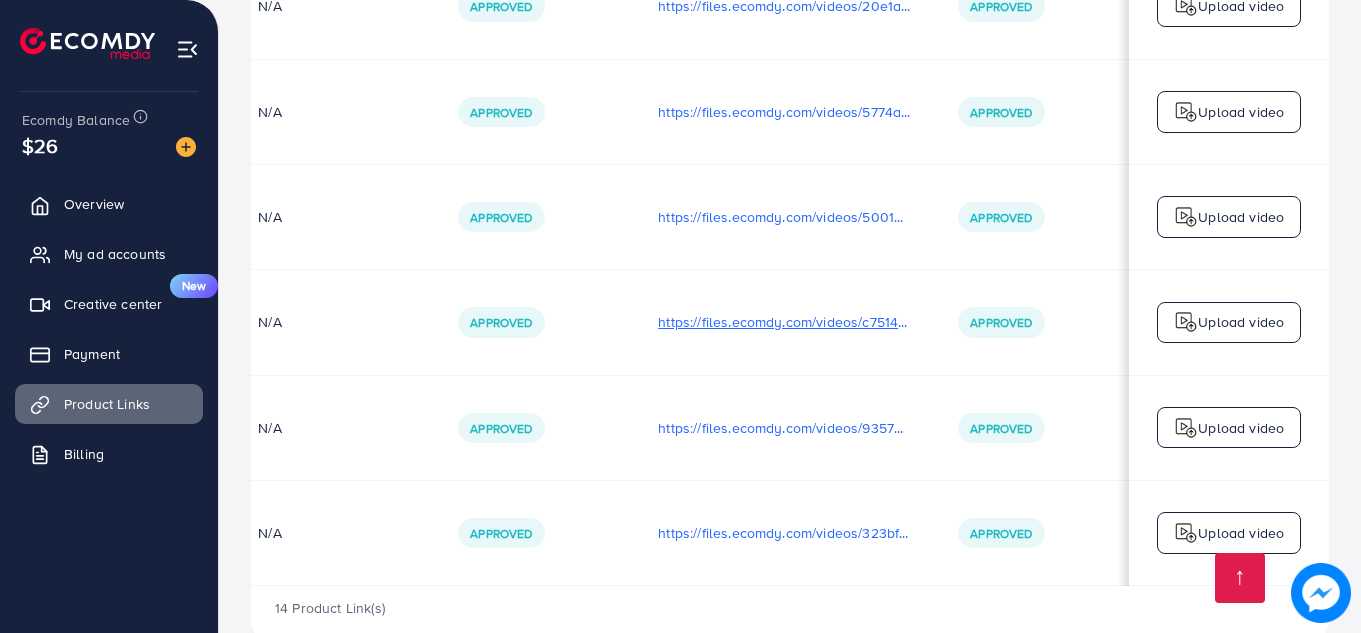 click on "https://files.ecomdy.com/videos/c7514a7b-2b16-4ac5-8b3f-208a7967ab22-1753523945777.mp4" at bounding box center [784, 322] 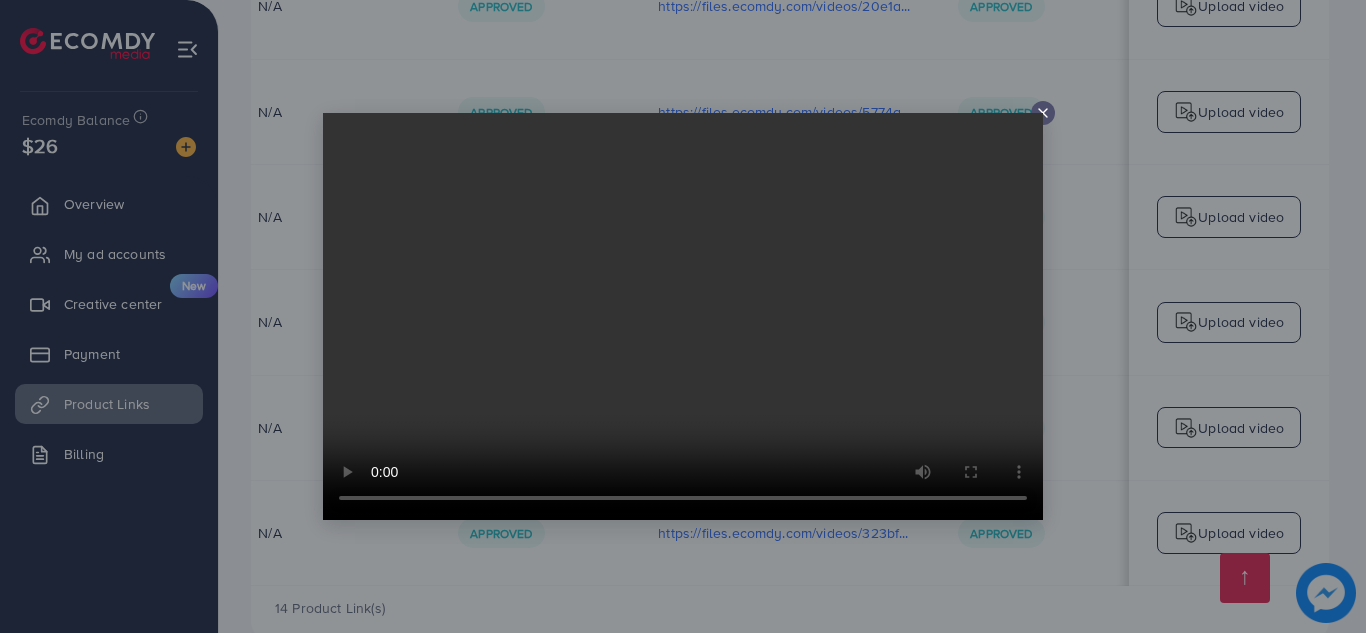 click 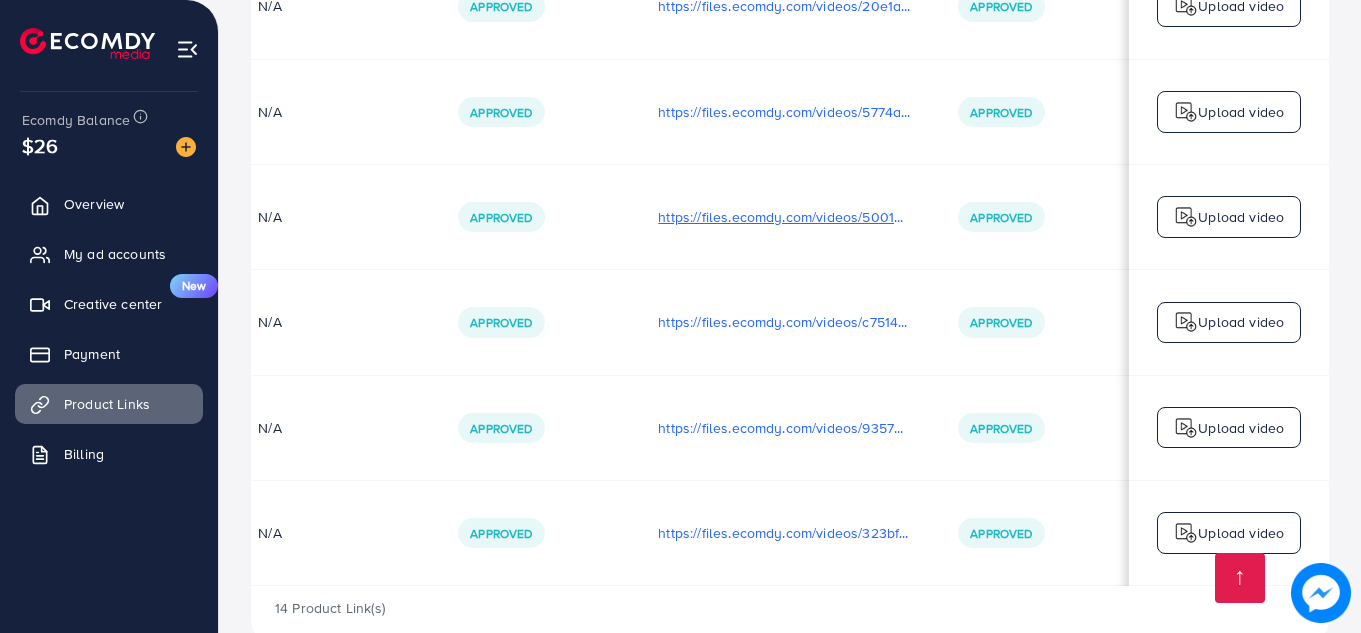 click on "https://files.ecomdy.com/videos/500155ca-d6dc-44ce-8e59-da6d179d446e-1752676228866.mp4" at bounding box center (784, 217) 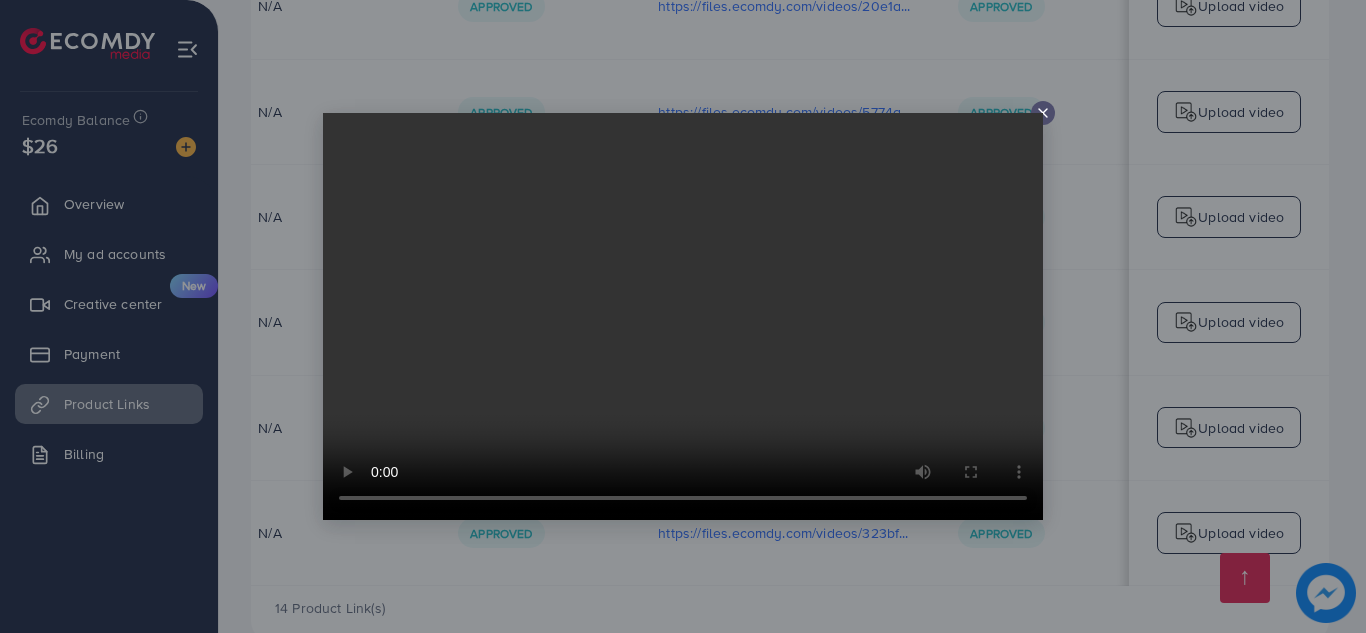 click 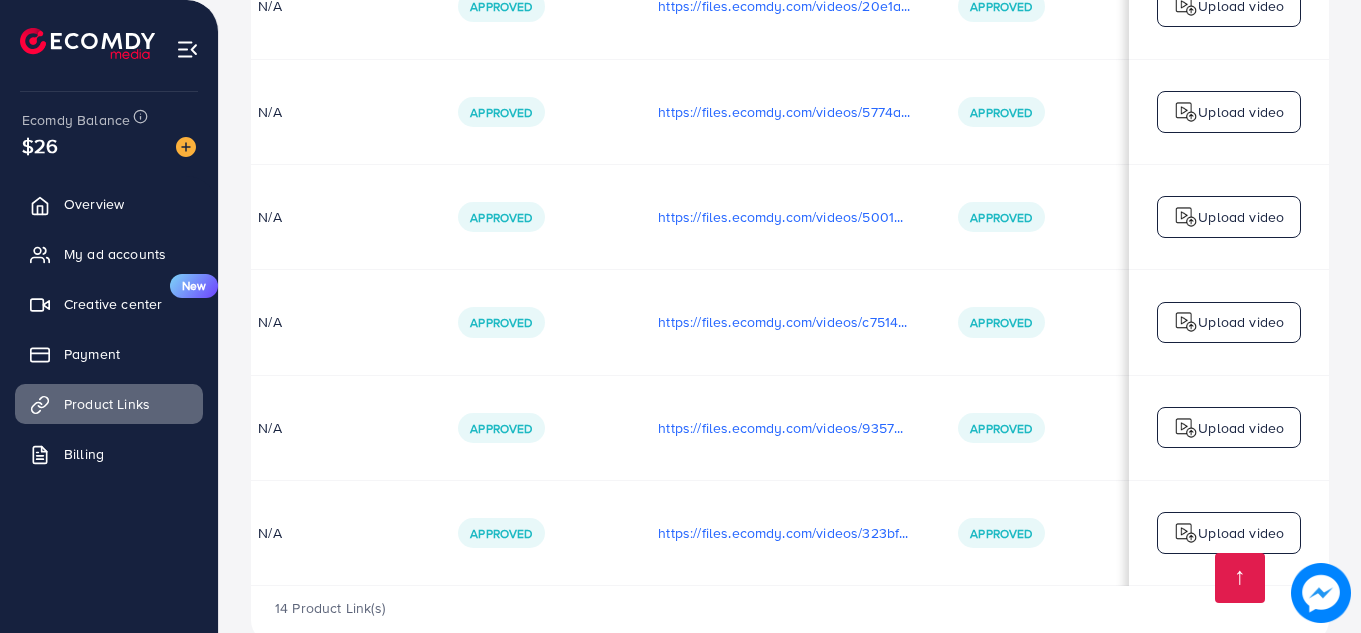 scroll, scrollTop: 0, scrollLeft: 506, axis: horizontal 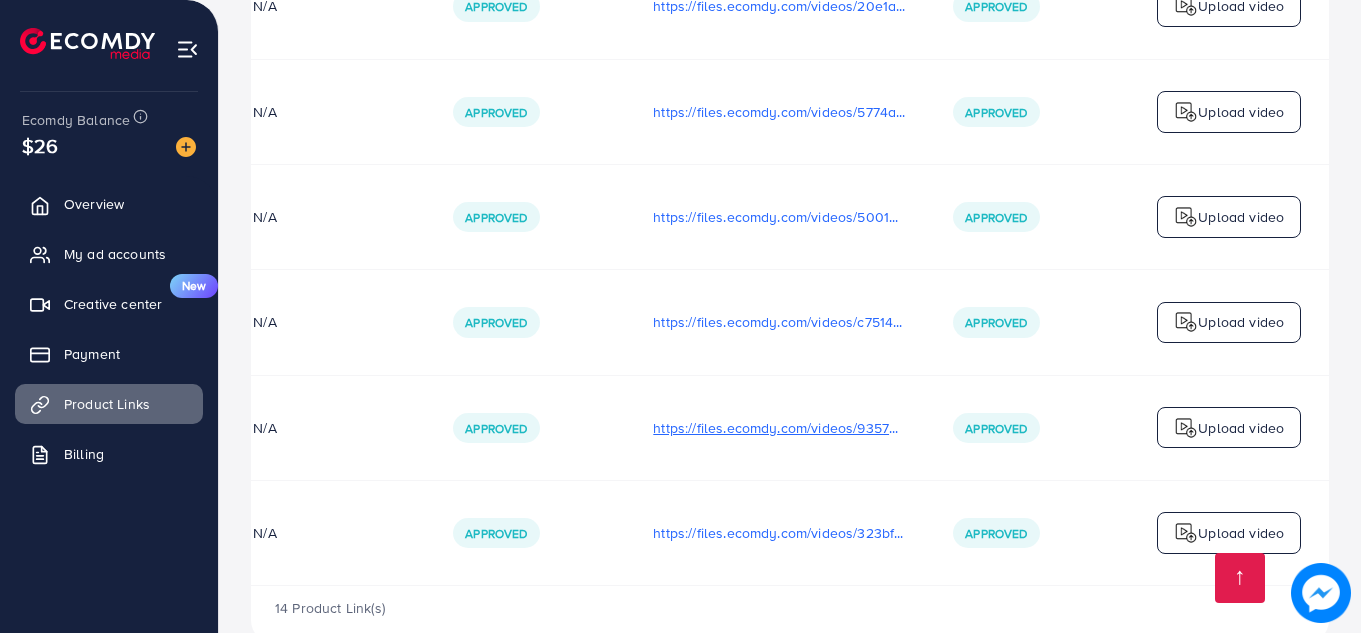 click on "https://files.ecomdy.com/videos/93579875-b830-4019-a832-0cd9c106ba27-1753524082673.mp4" at bounding box center (779, 428) 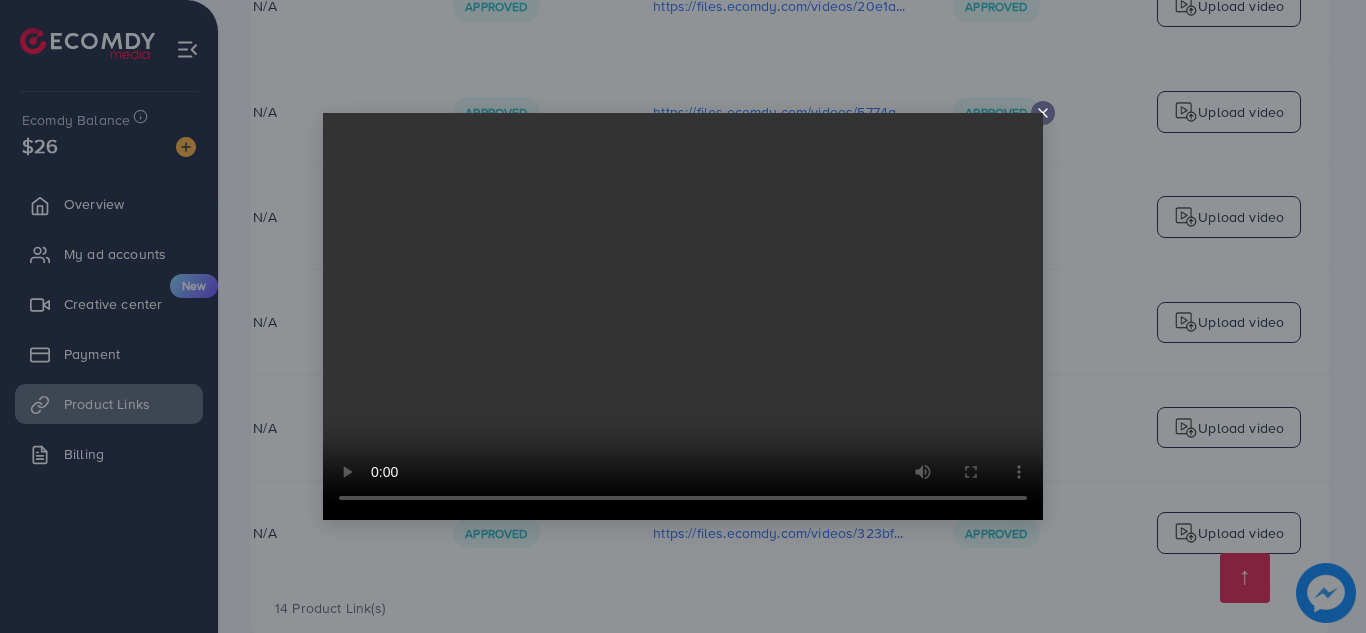 click 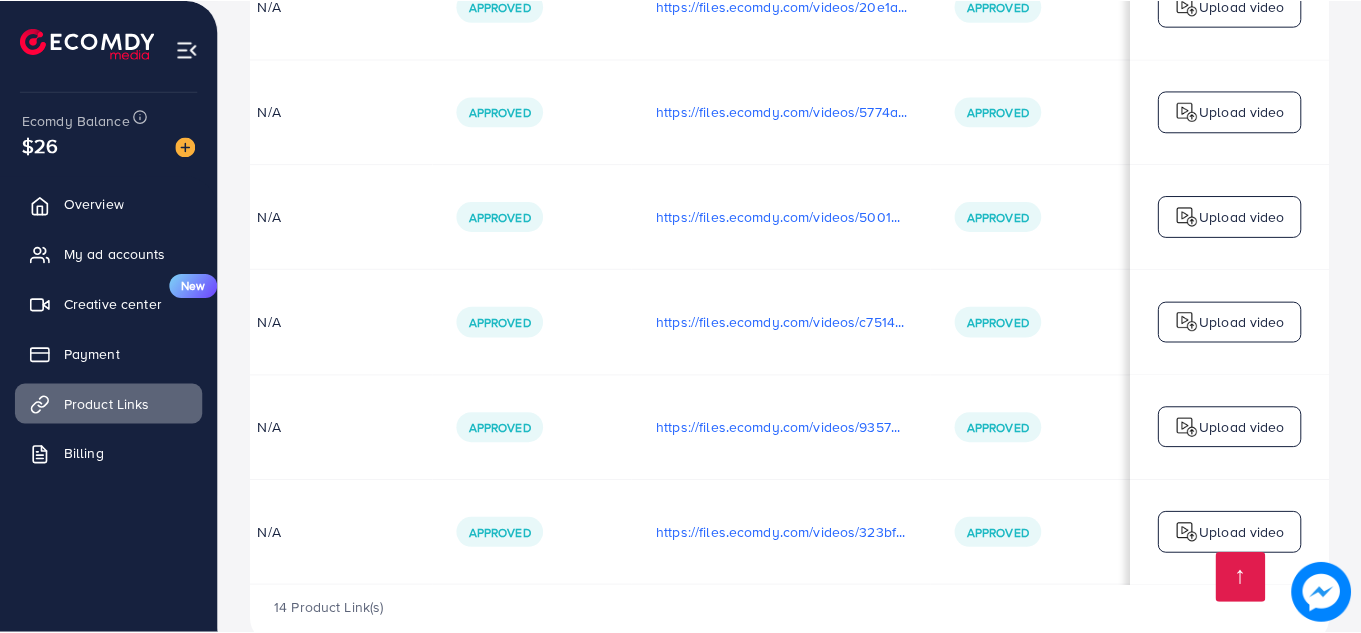 scroll, scrollTop: 0, scrollLeft: 501, axis: horizontal 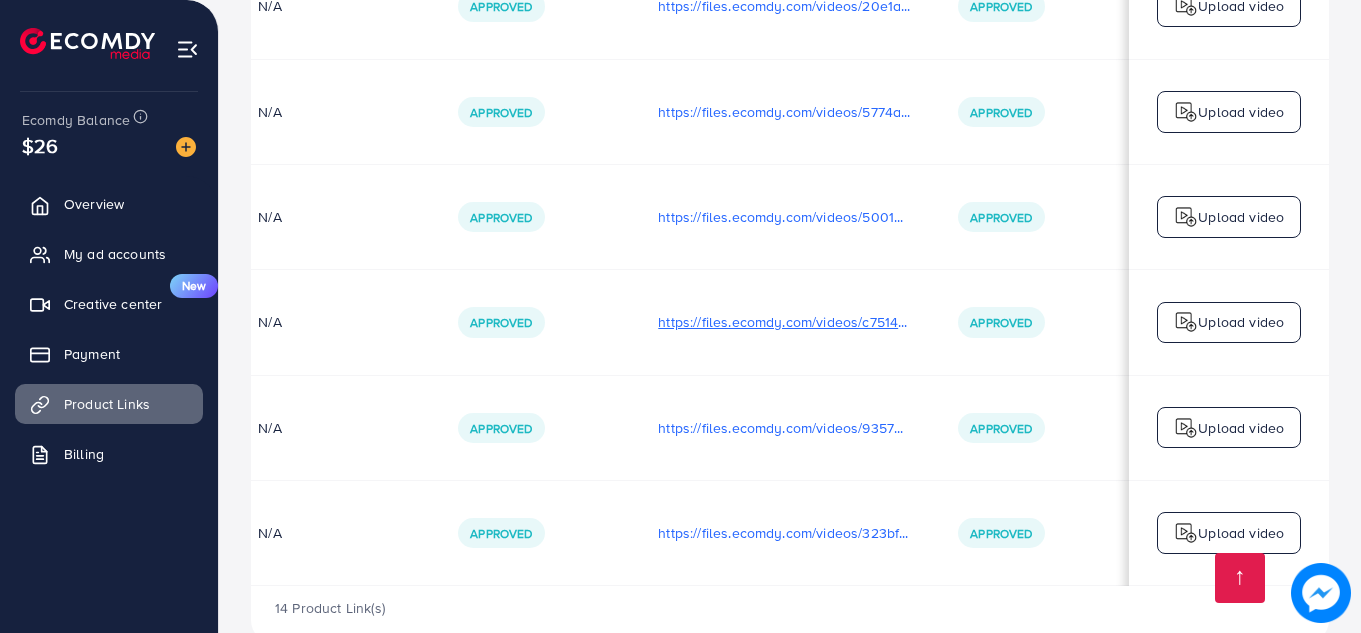 click on "https://files.ecomdy.com/videos/c7514a7b-2b16-4ac5-8b3f-208a7967ab22-1753523945777.mp4" at bounding box center (784, 322) 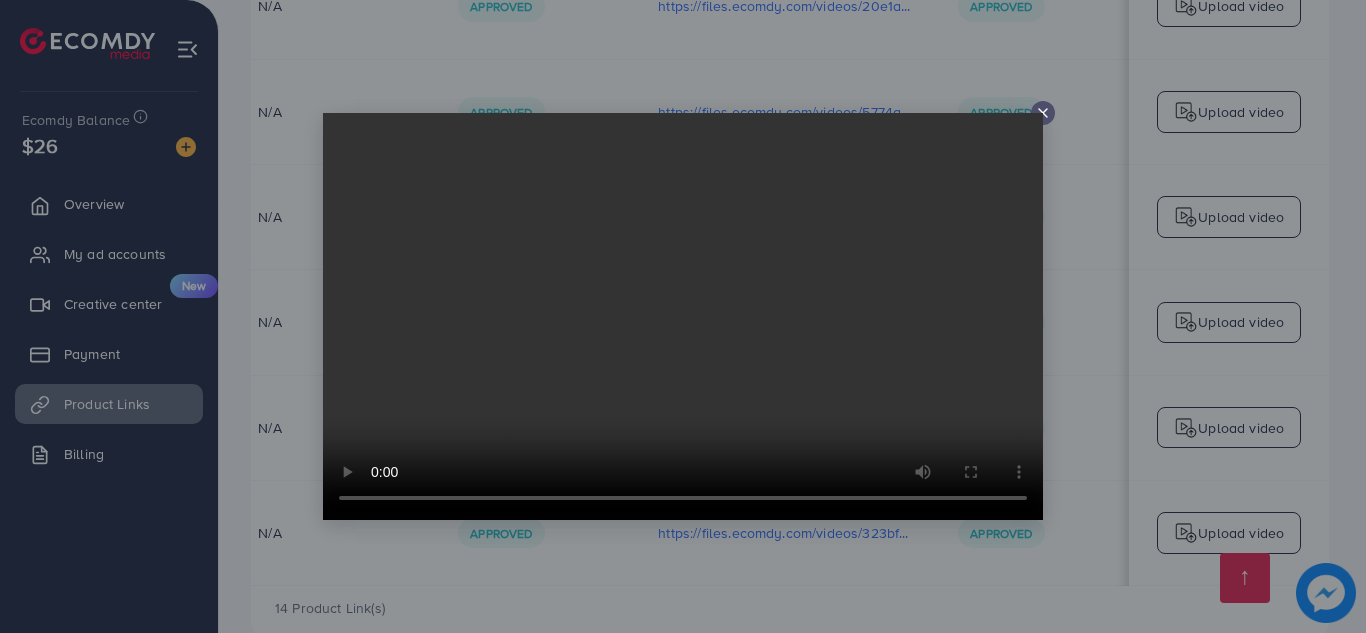 click 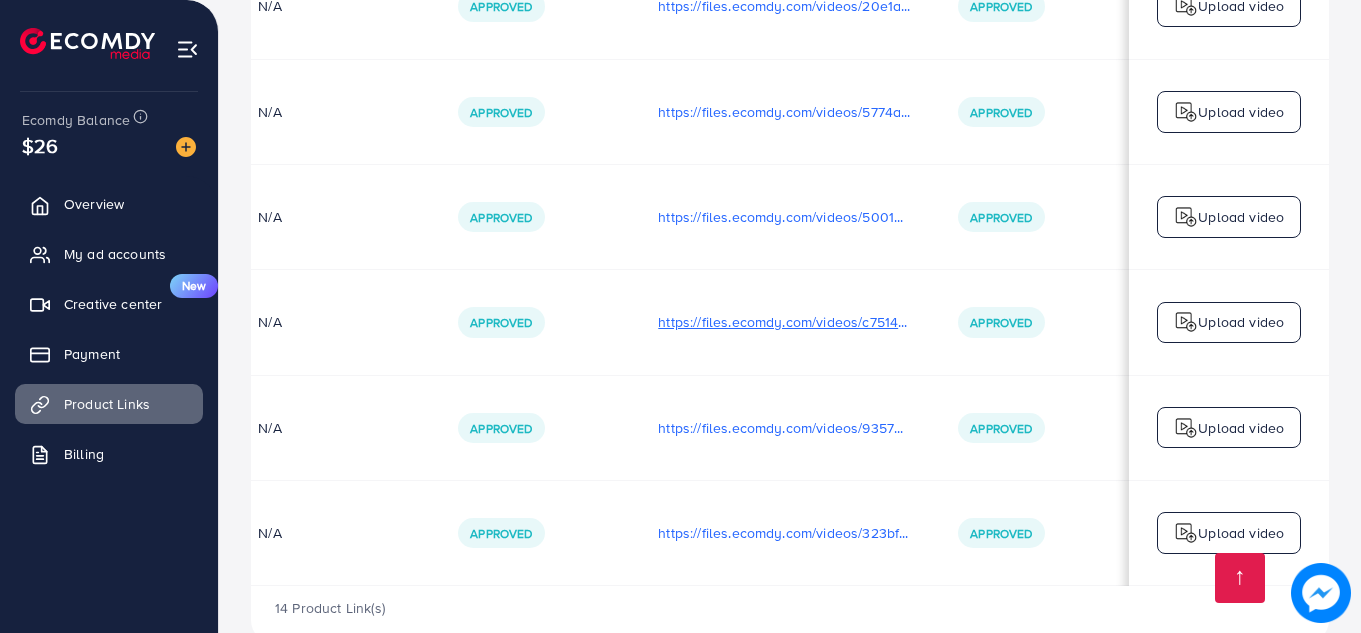 click on "https://files.ecomdy.com/videos/c7514a7b-2b16-4ac5-8b3f-208a7967ab22-1753523945777.mp4" at bounding box center (784, 322) 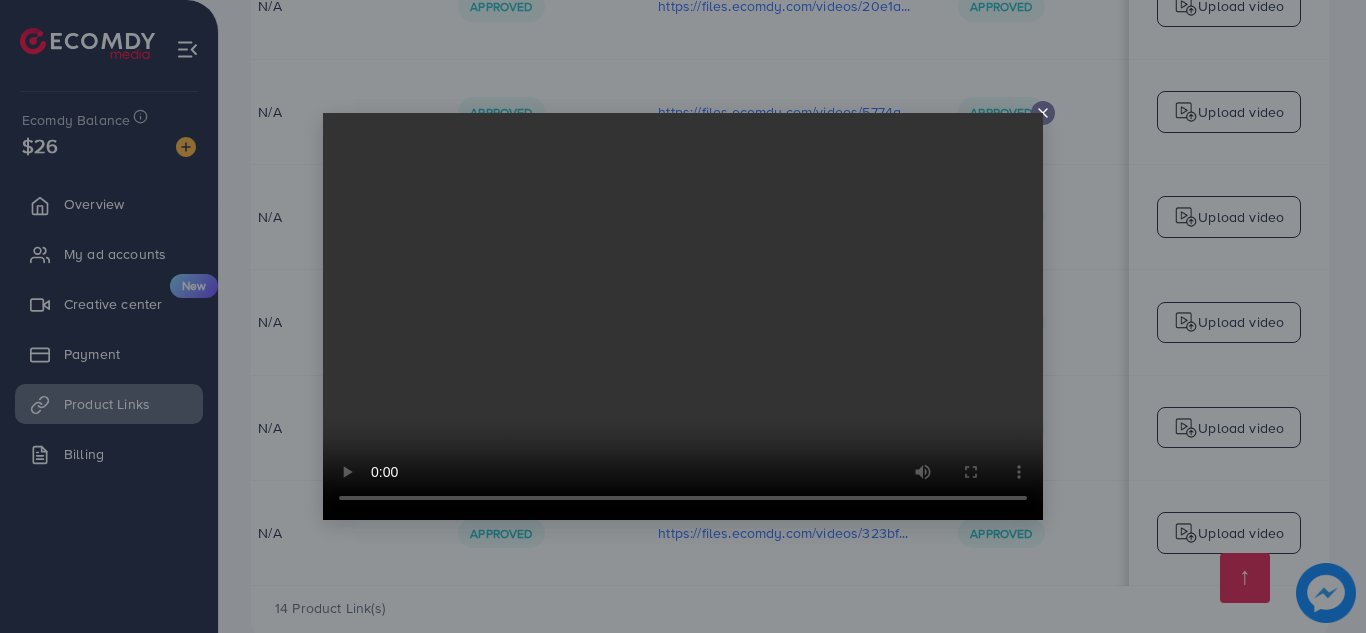 click at bounding box center (683, 316) 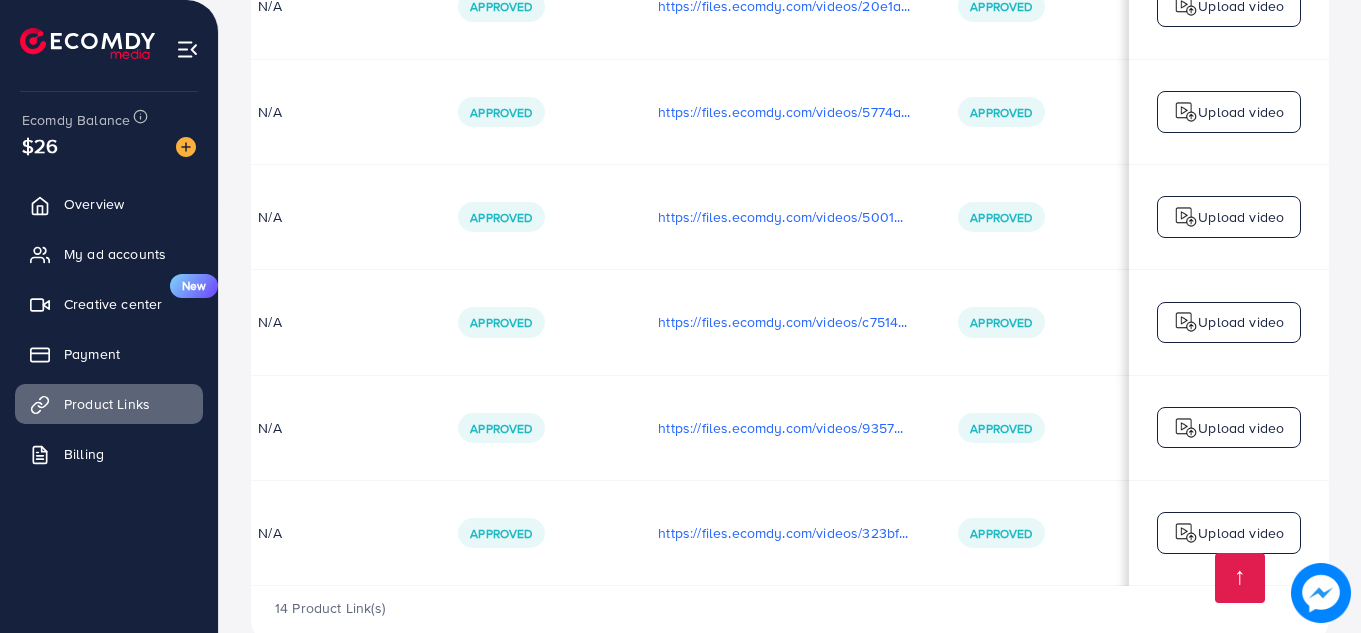 scroll, scrollTop: 0, scrollLeft: 0, axis: both 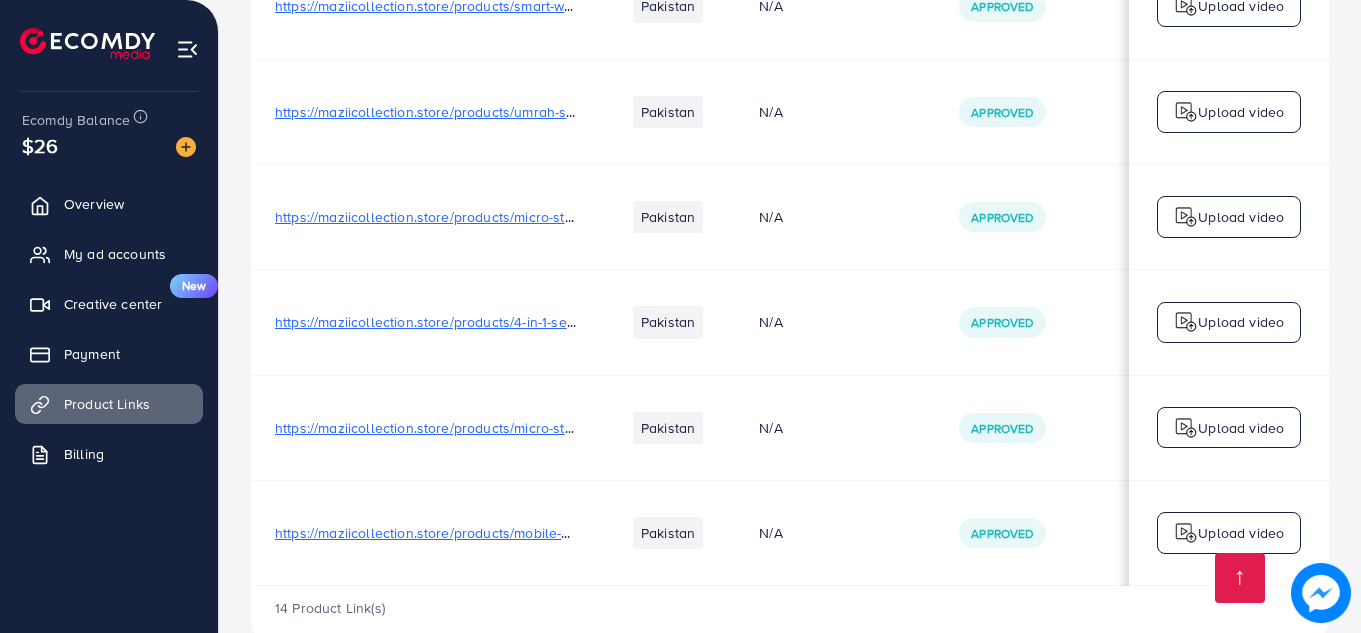 click on "https://maziicollection.store/products/4-in-1-selfie-stick-tripod-with-light-and-bluetooth-remote-foldable-and-extendable-70cm-mobile-holder" at bounding box center (717, 322) 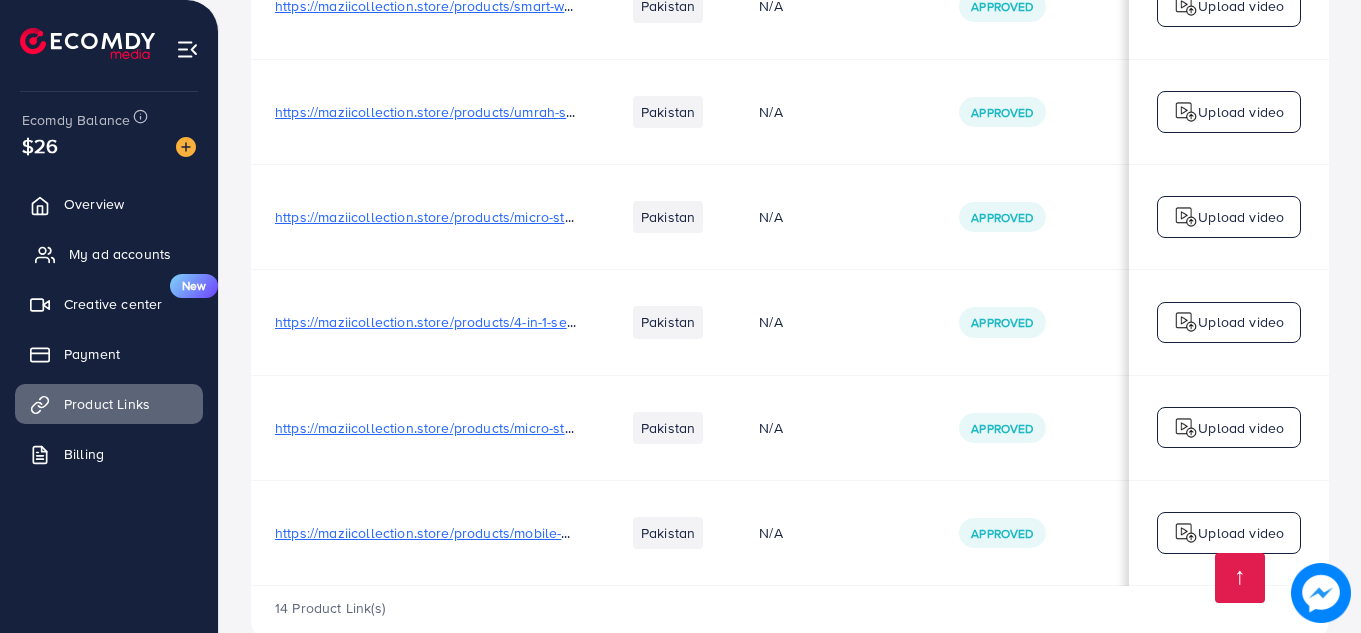 click on "My ad accounts" at bounding box center [109, 254] 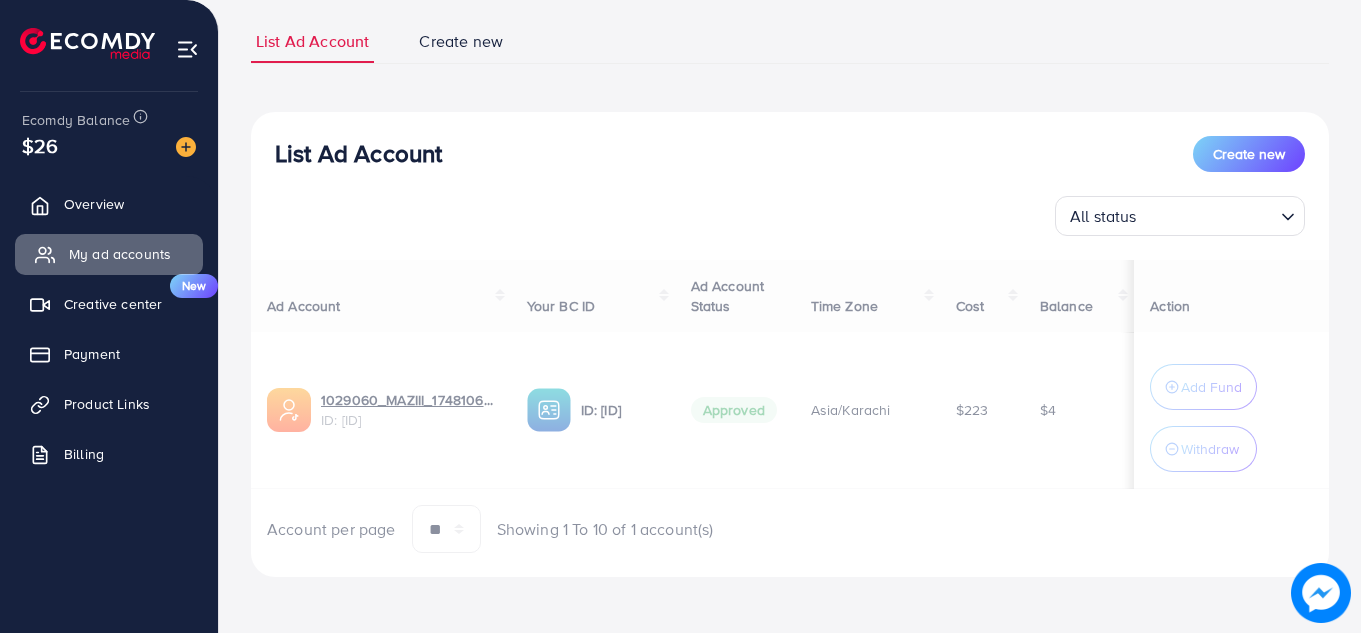 scroll, scrollTop: 0, scrollLeft: 0, axis: both 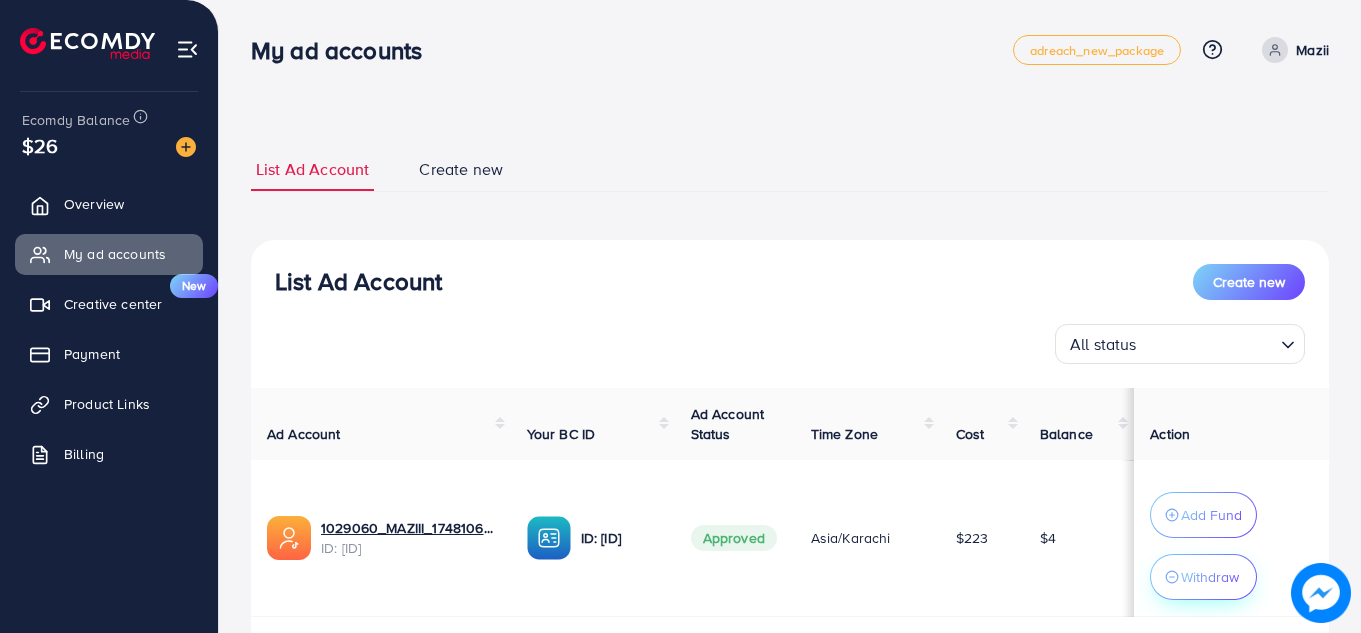click on "Withdraw" at bounding box center (1210, 577) 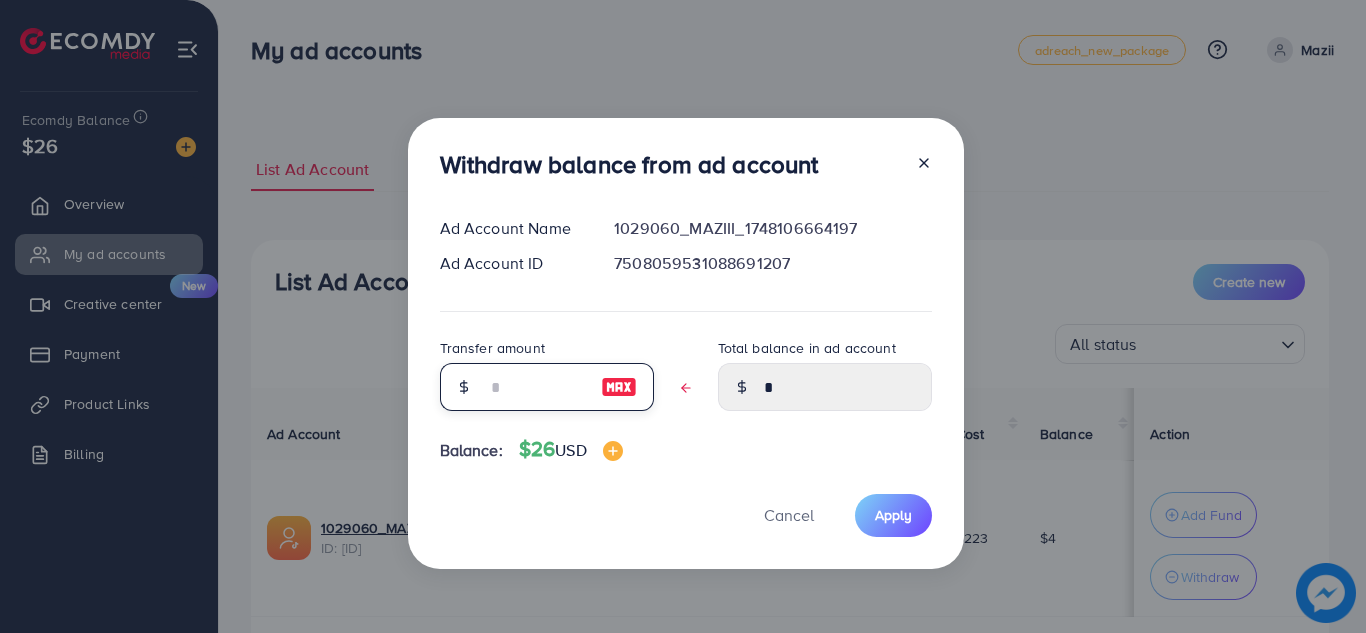 click at bounding box center (536, 387) 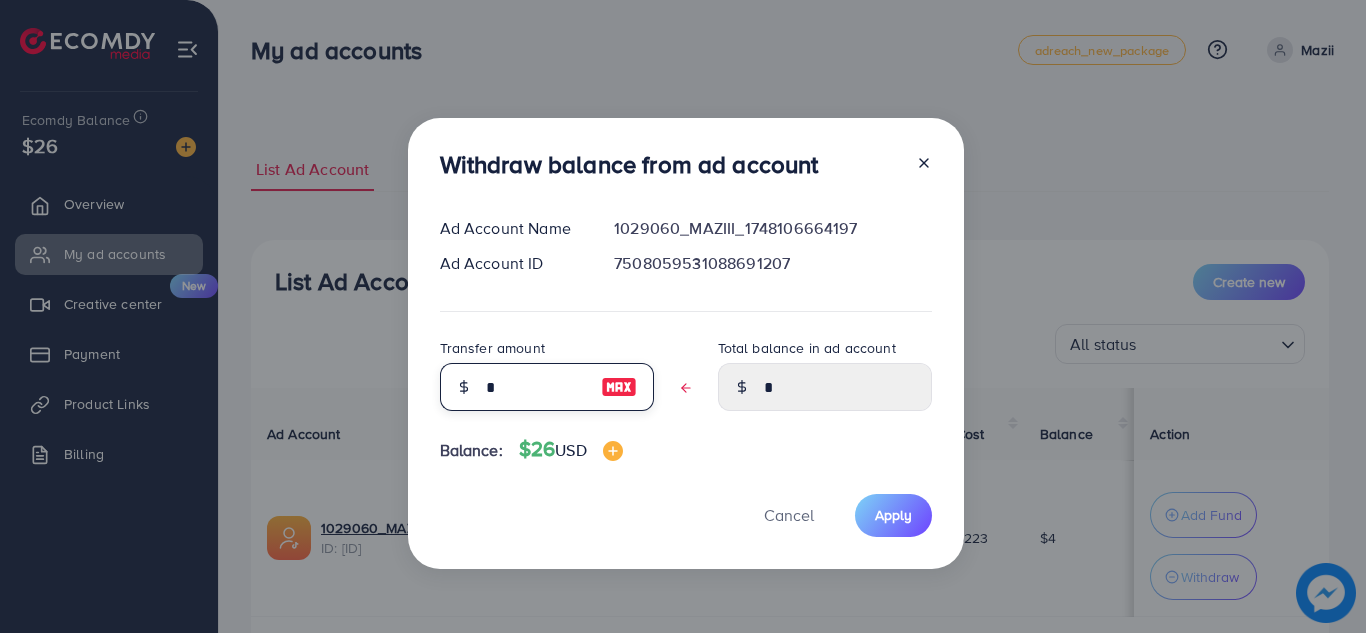 type on "****" 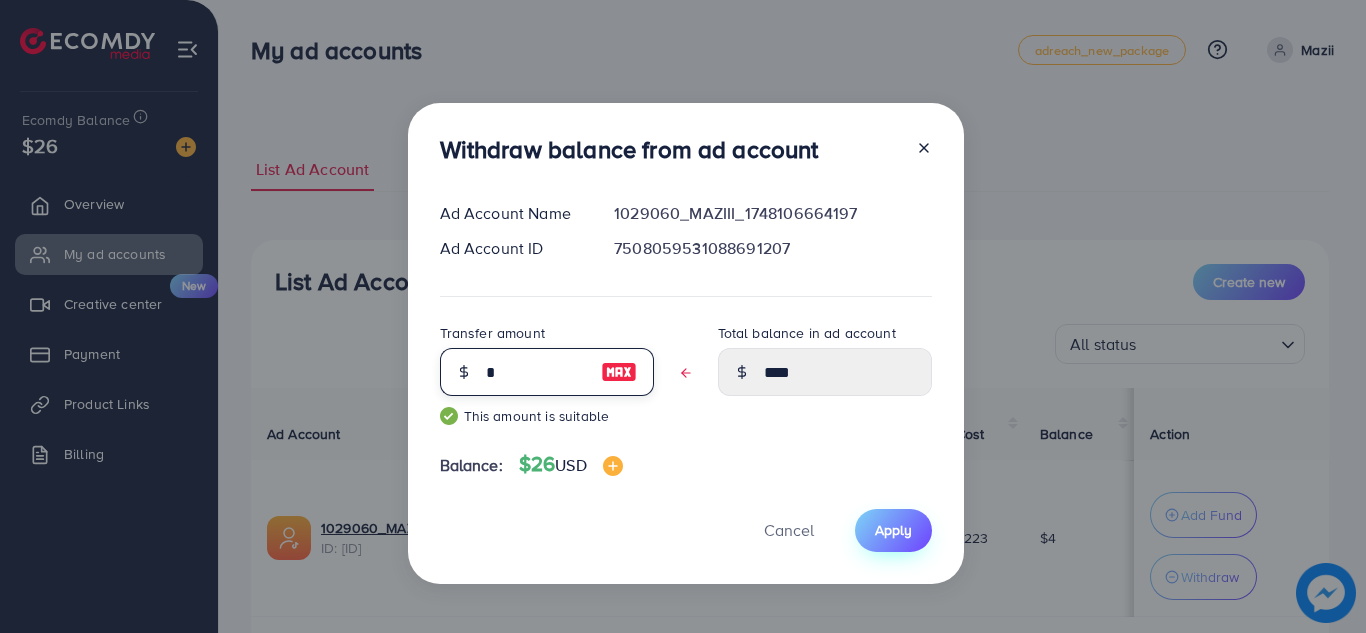 type on "*" 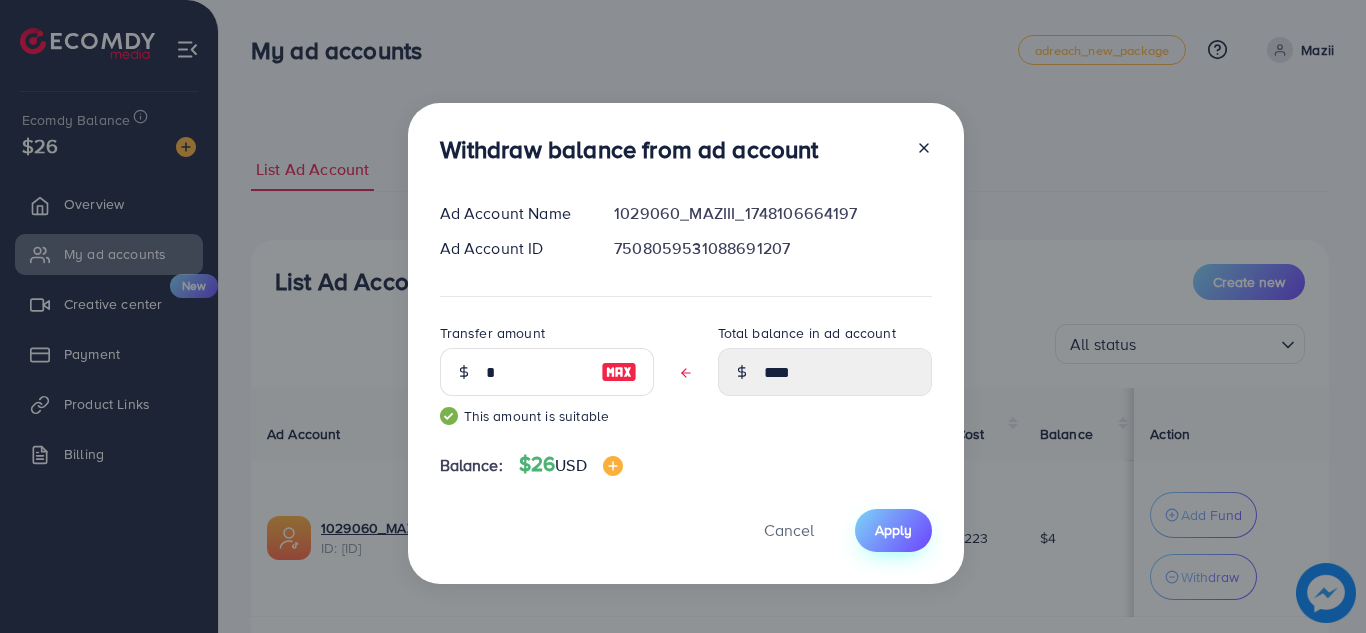 click on "Apply" at bounding box center [893, 530] 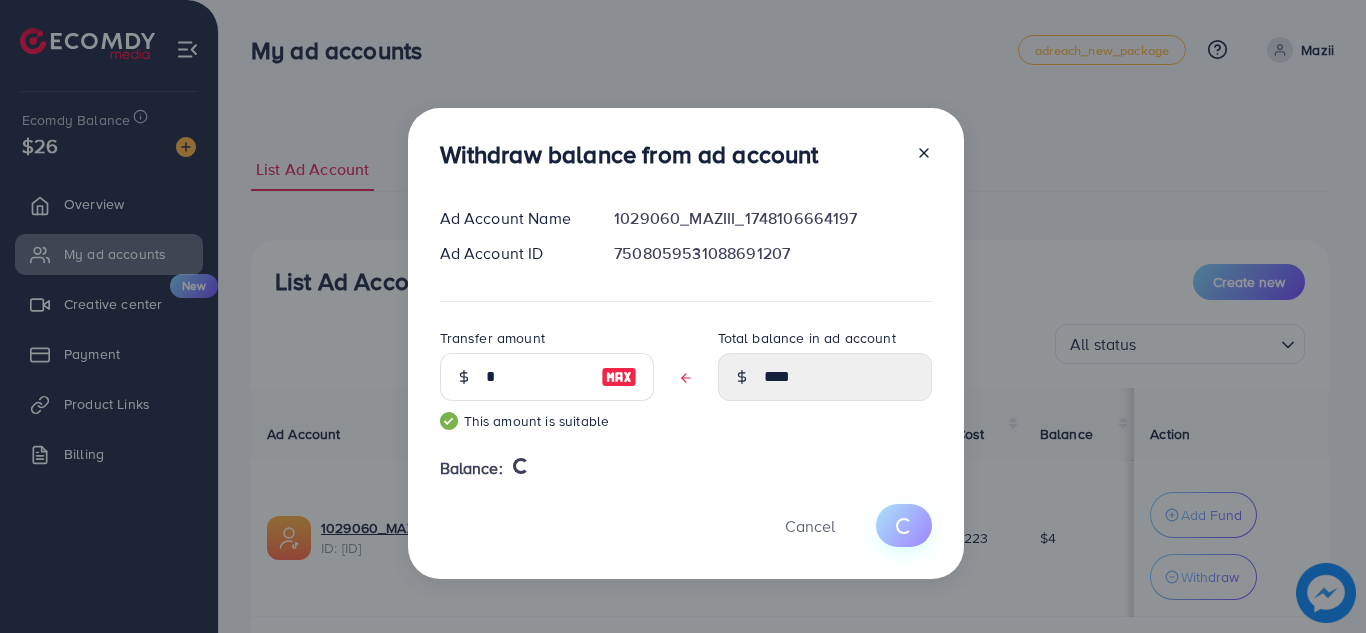 type 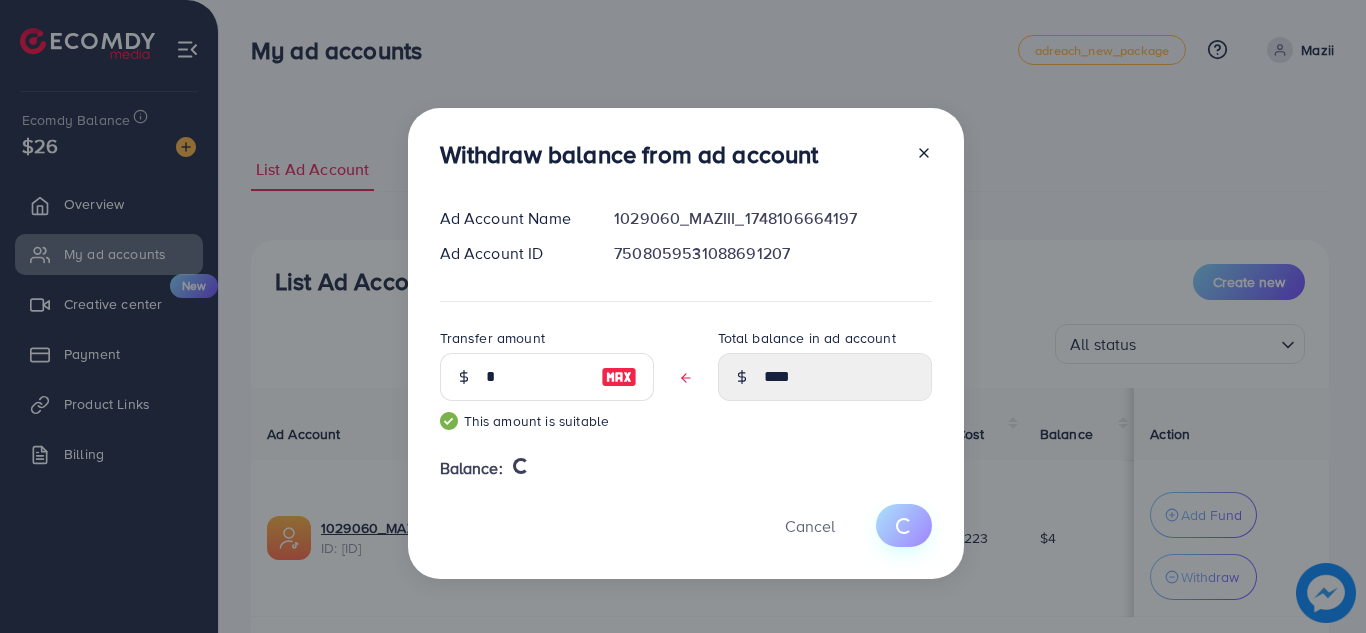 type on "*" 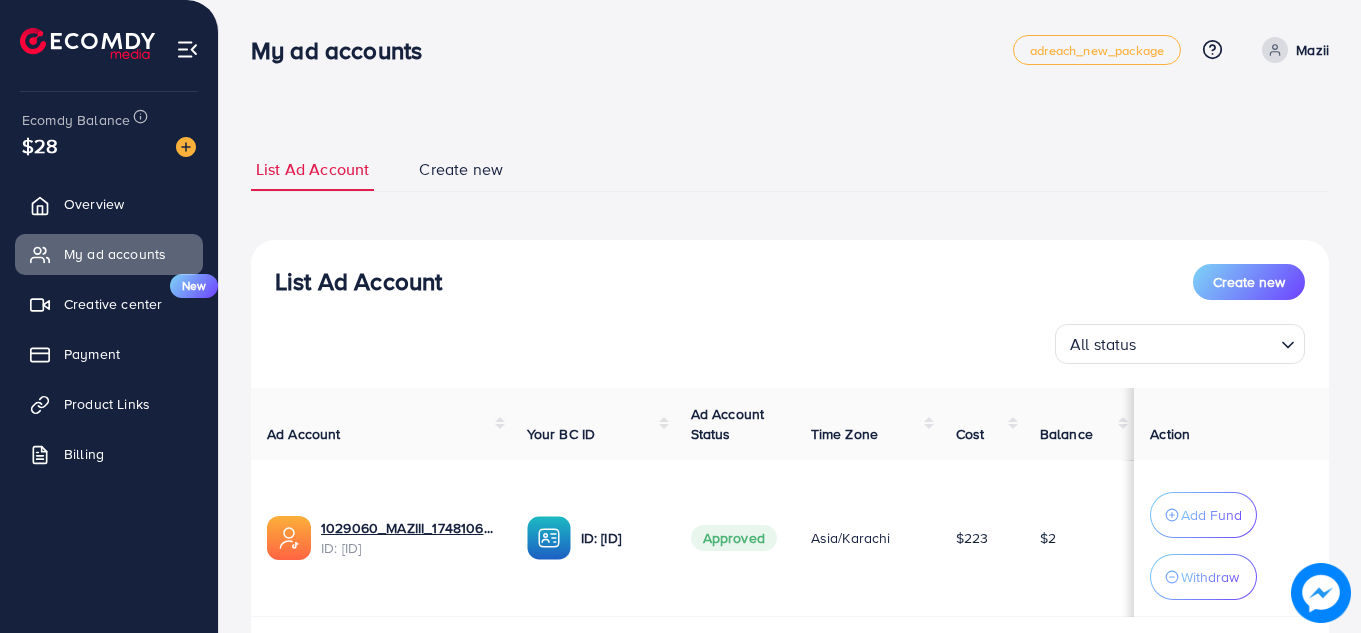 click on "Asia/Karachi" at bounding box center (851, 538) 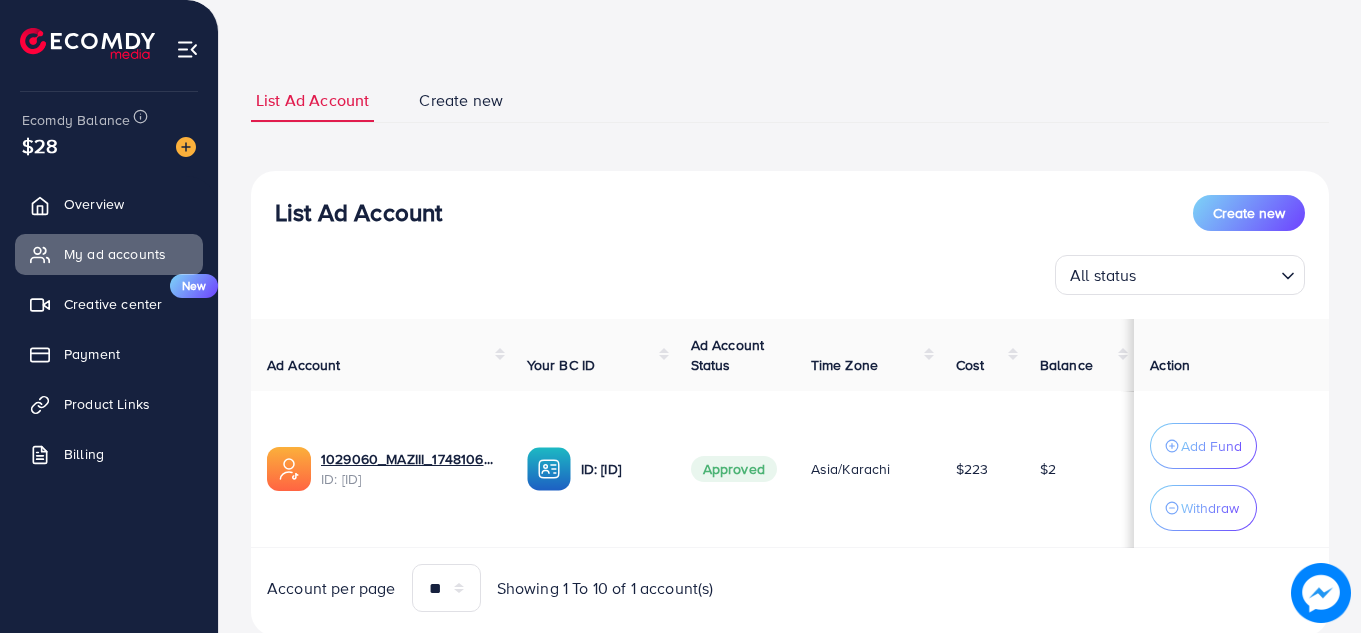 scroll, scrollTop: 70, scrollLeft: 0, axis: vertical 